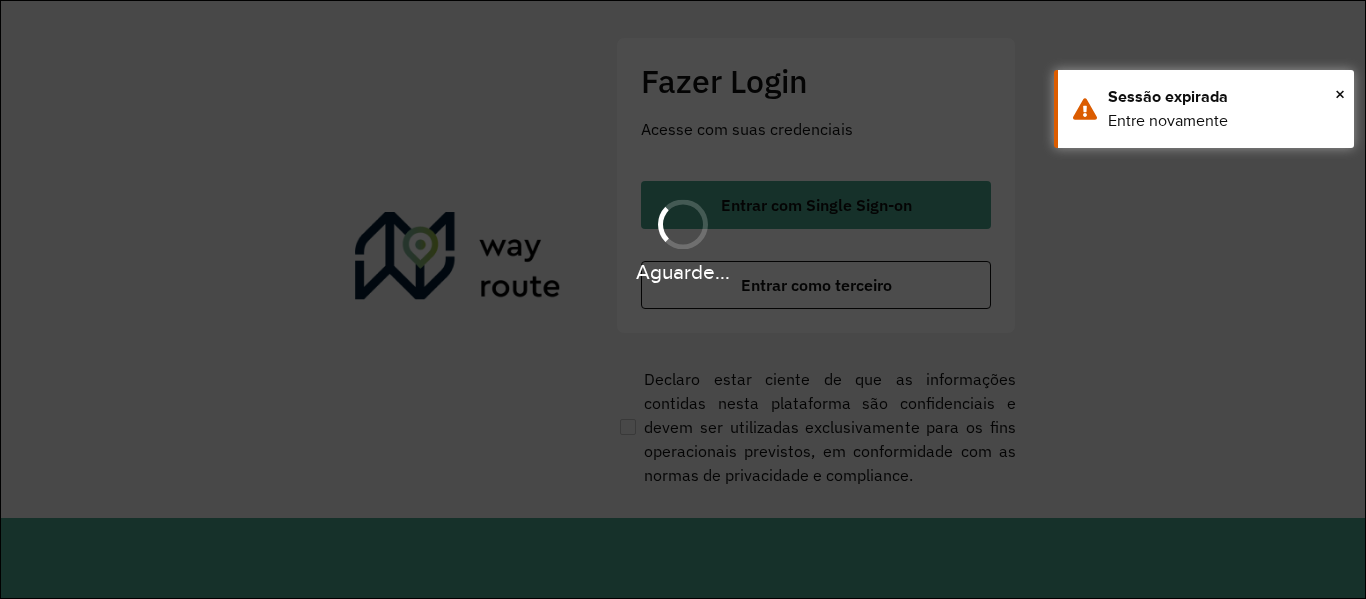 scroll, scrollTop: 0, scrollLeft: 0, axis: both 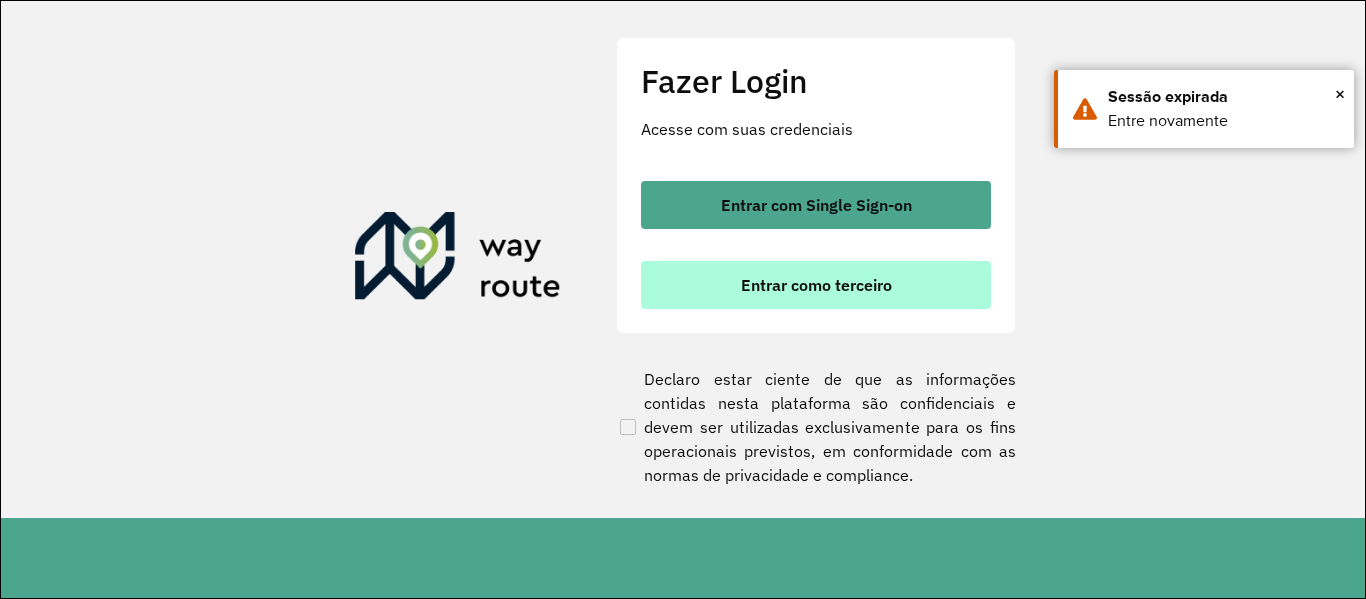 click on "Entrar como terceiro" at bounding box center (816, 285) 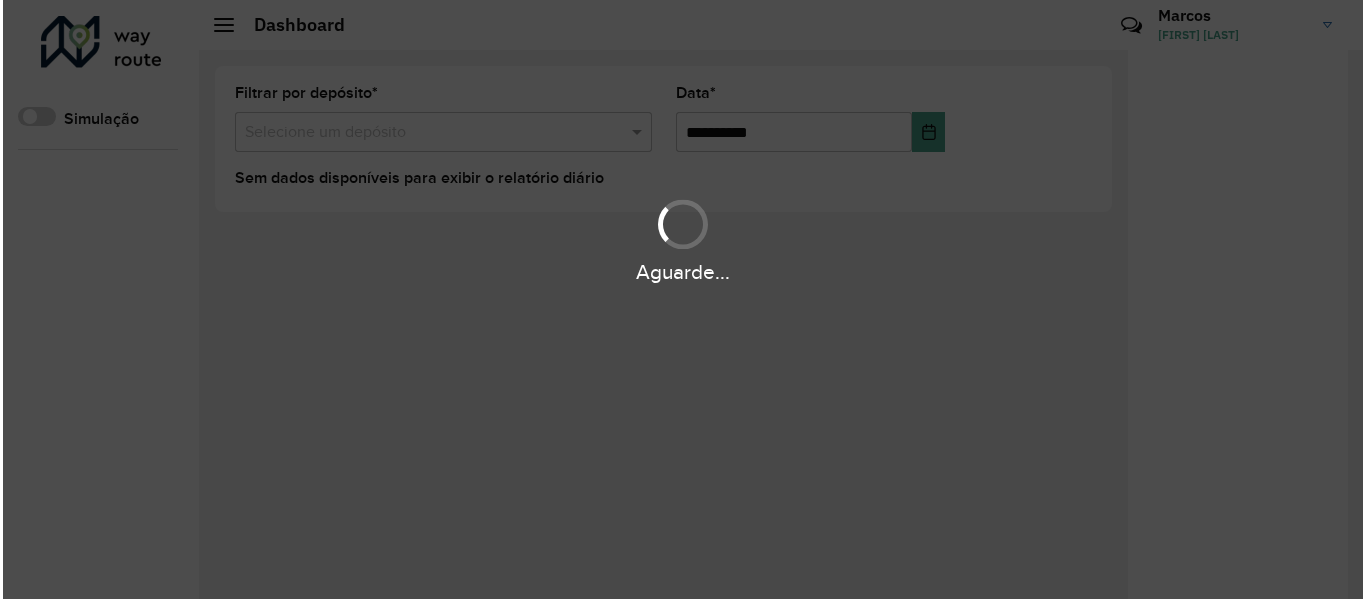scroll, scrollTop: 0, scrollLeft: 0, axis: both 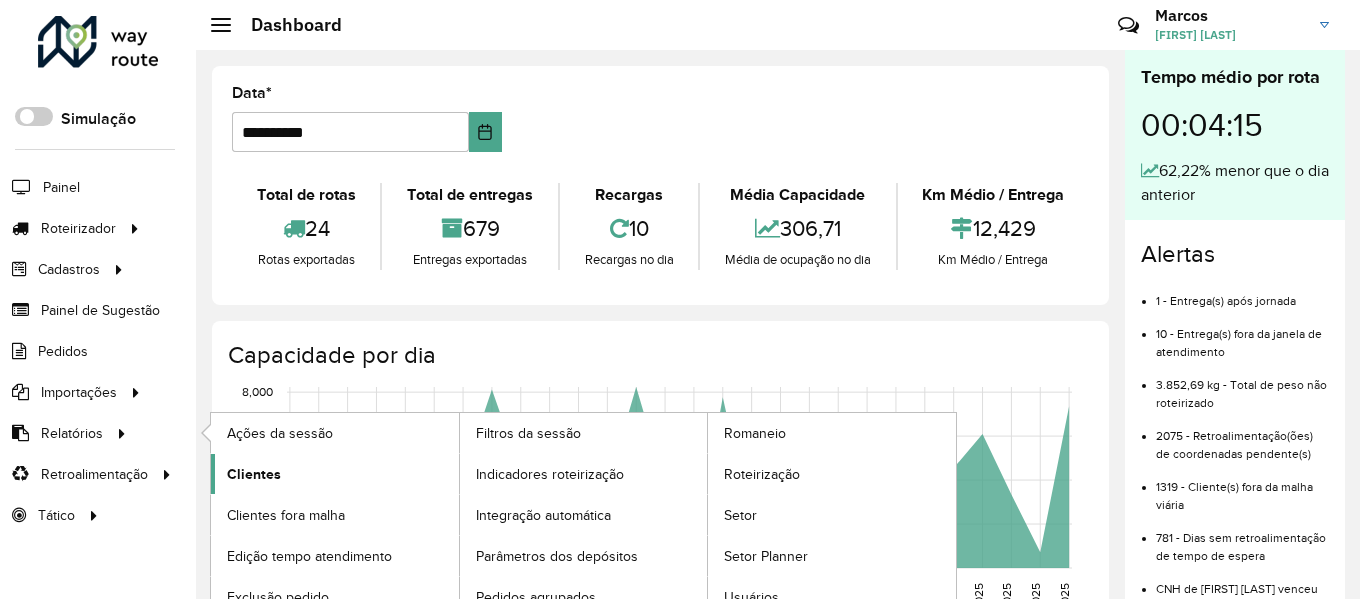 click on "Clientes" 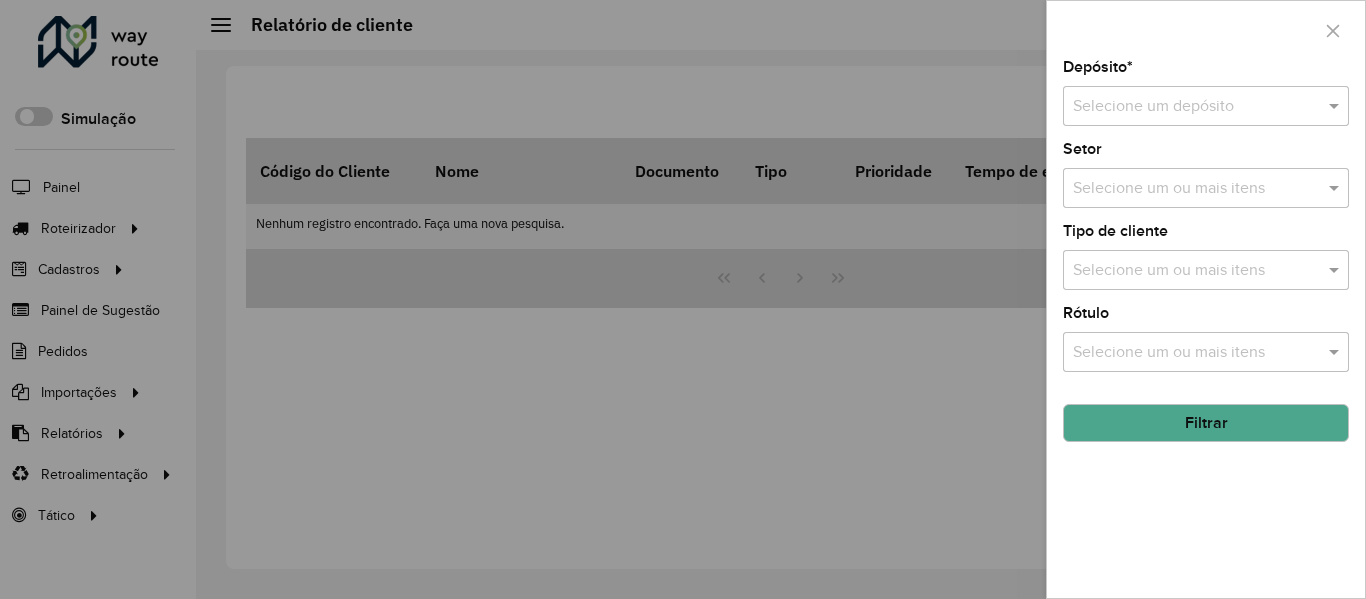 click at bounding box center (1186, 107) 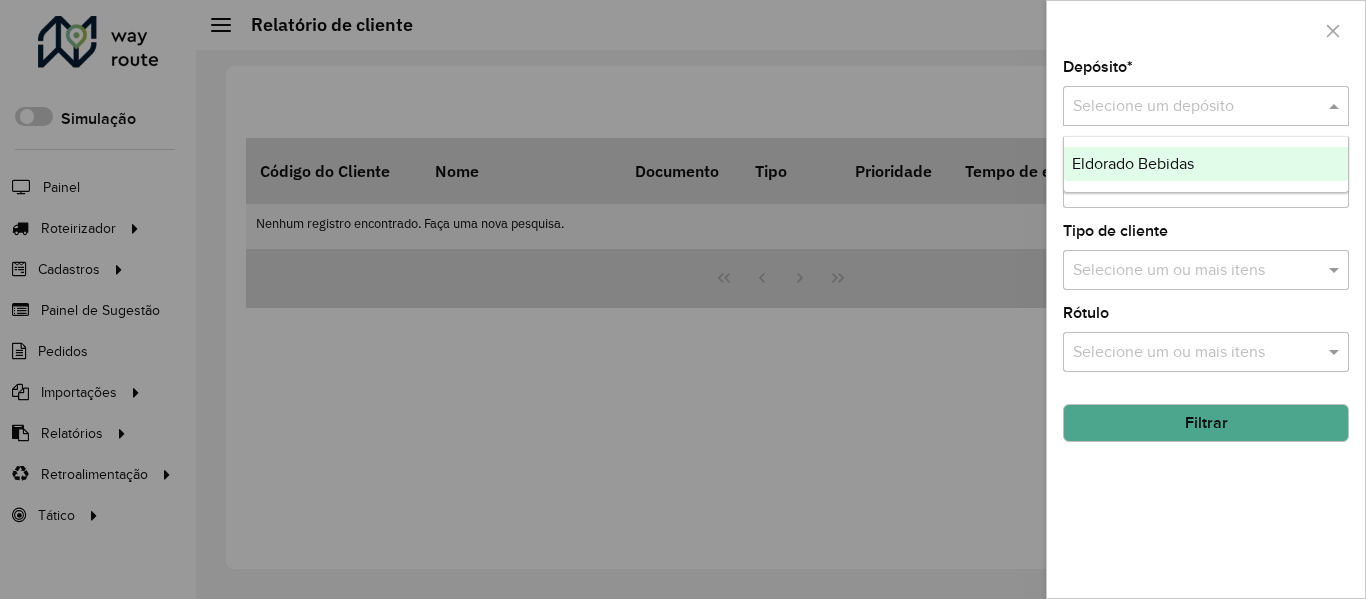 click on "Eldorado Bebidas" at bounding box center [1206, 164] 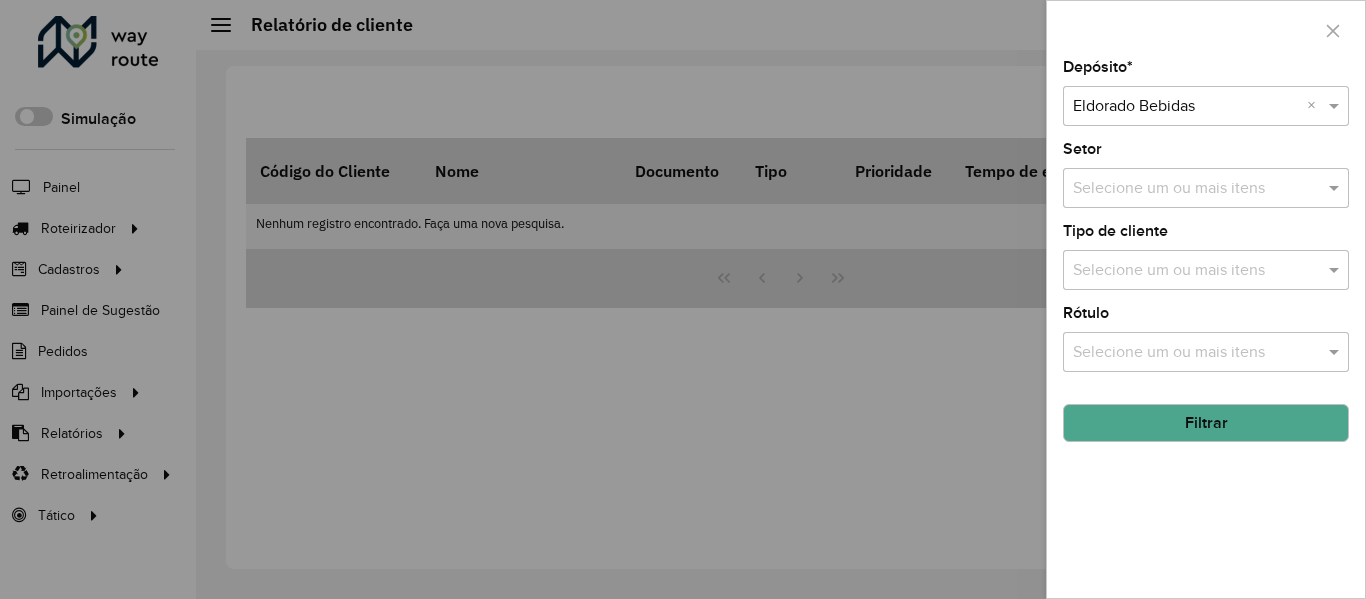 click on "Filtrar" 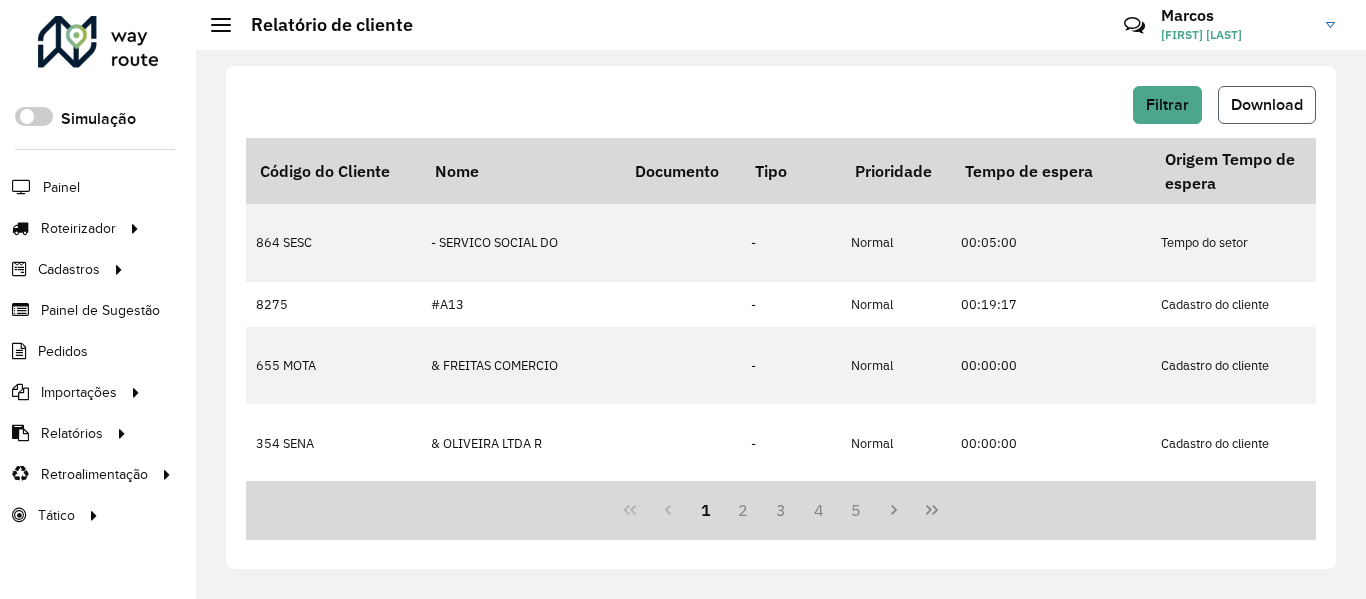 click on "Download" 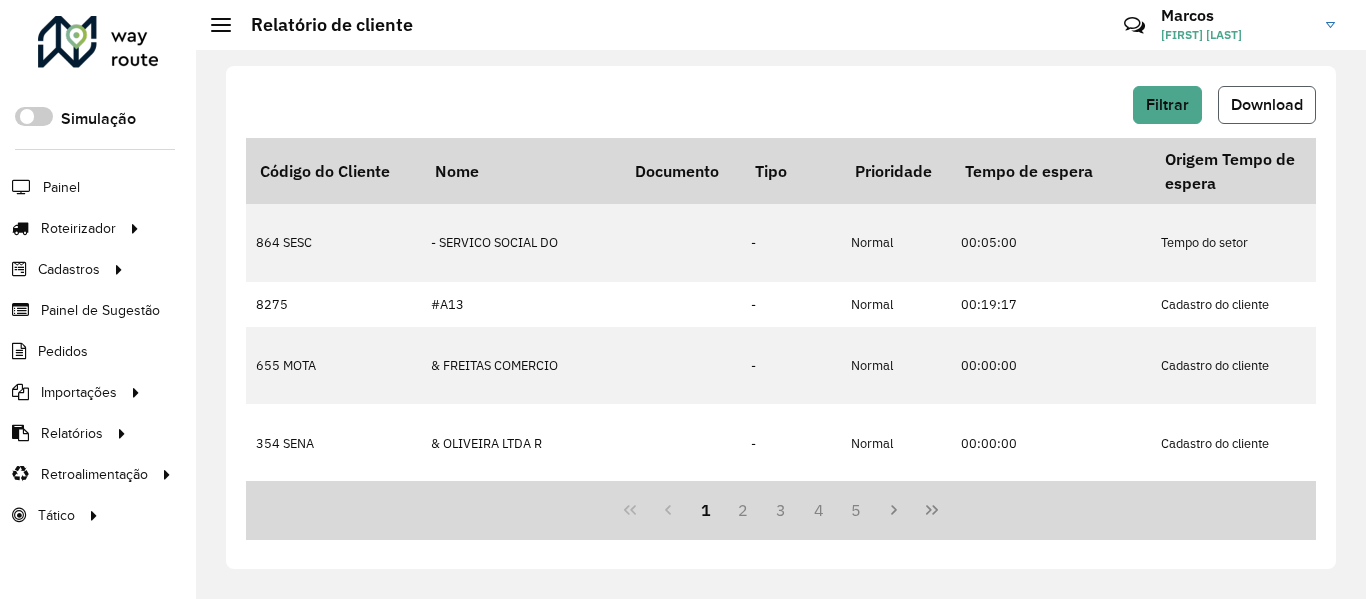 click on "Download" 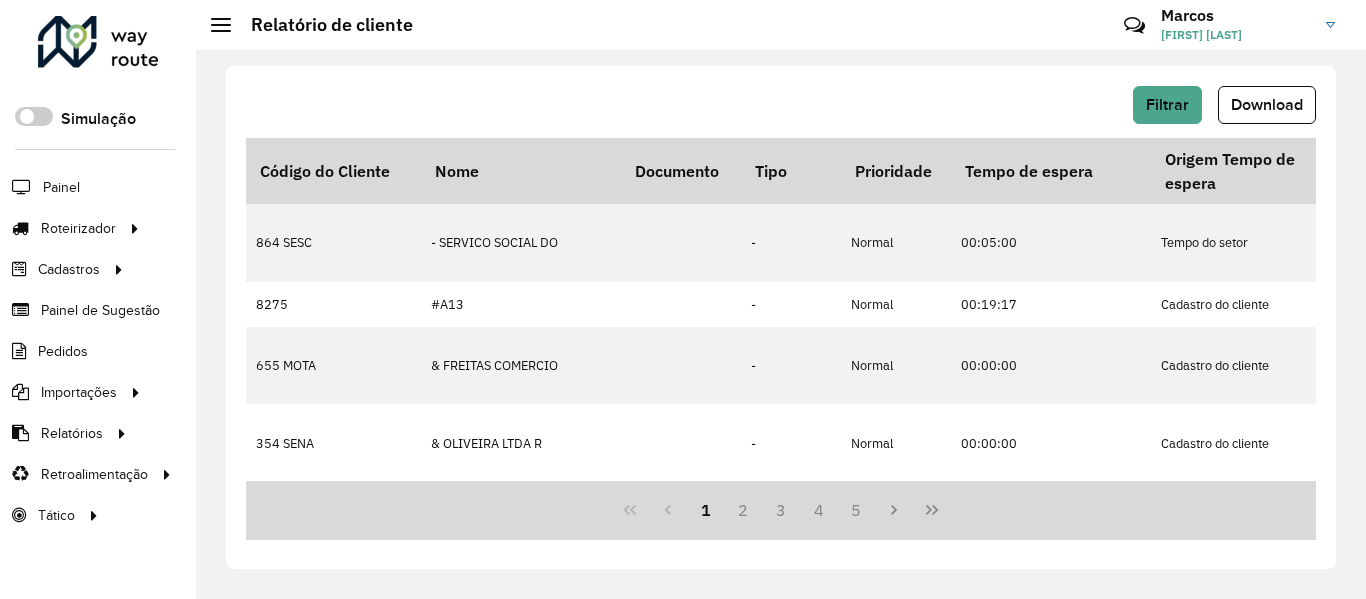 drag, startPoint x: 1298, startPoint y: 103, endPoint x: 1140, endPoint y: 145, distance: 163.487 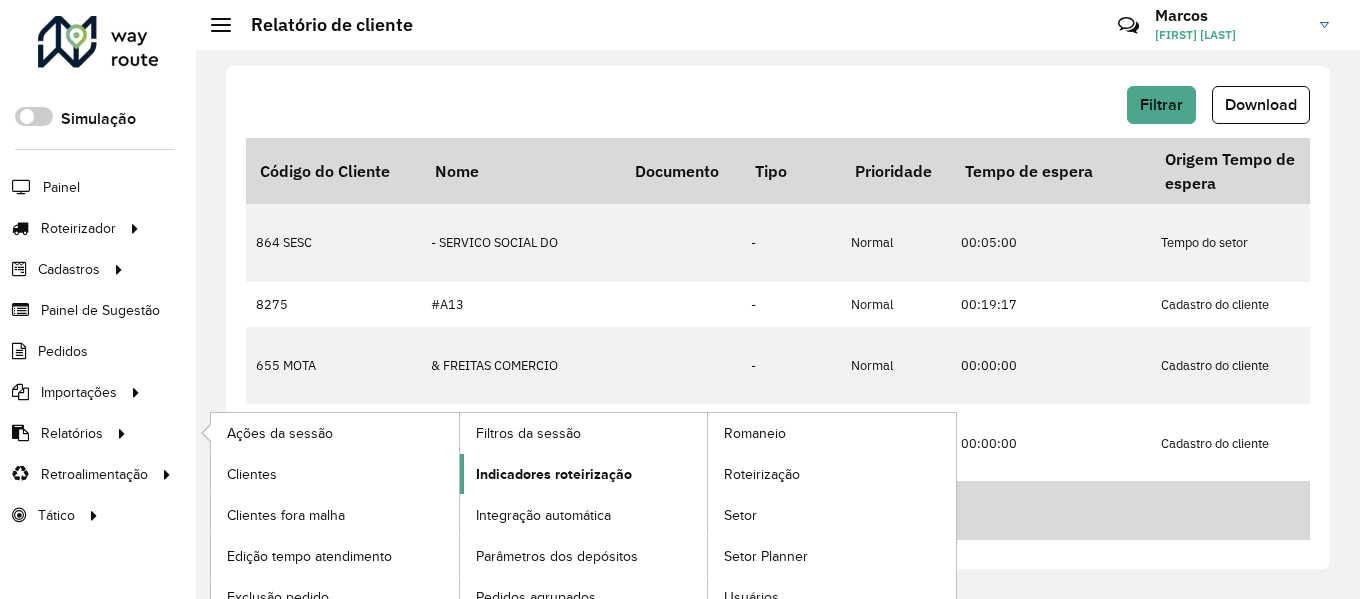 click on "Indicadores roteirização" 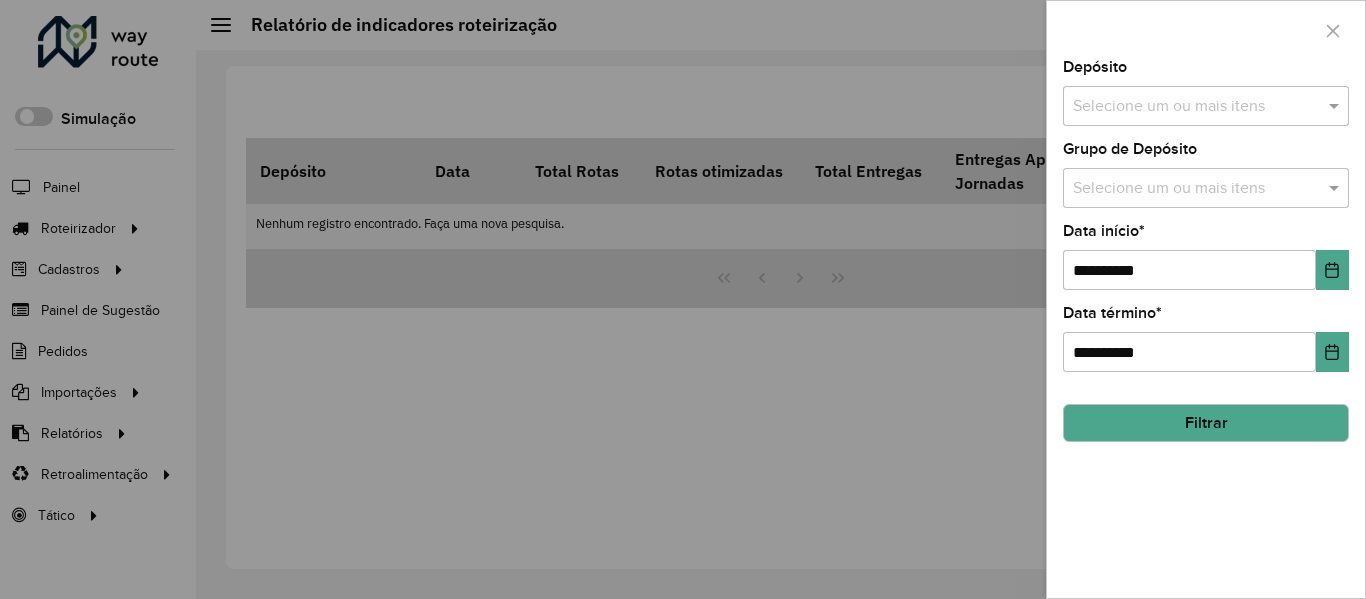 click at bounding box center (1196, 107) 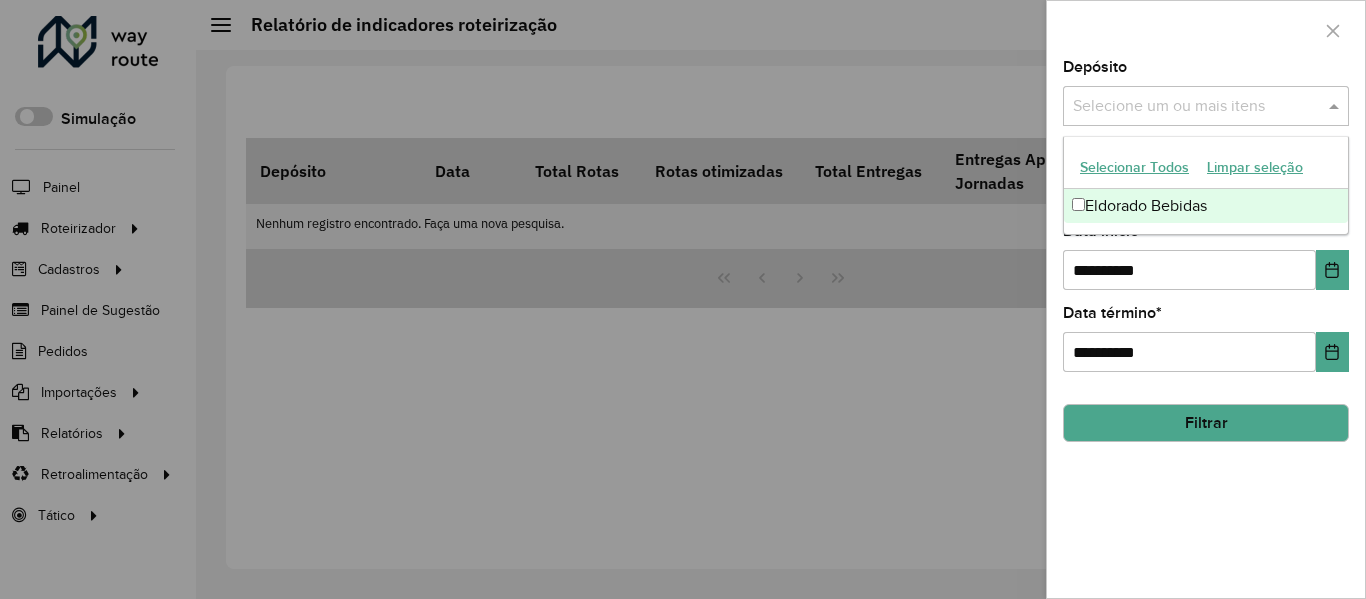 click on "Eldorado Bebidas" at bounding box center [1206, 206] 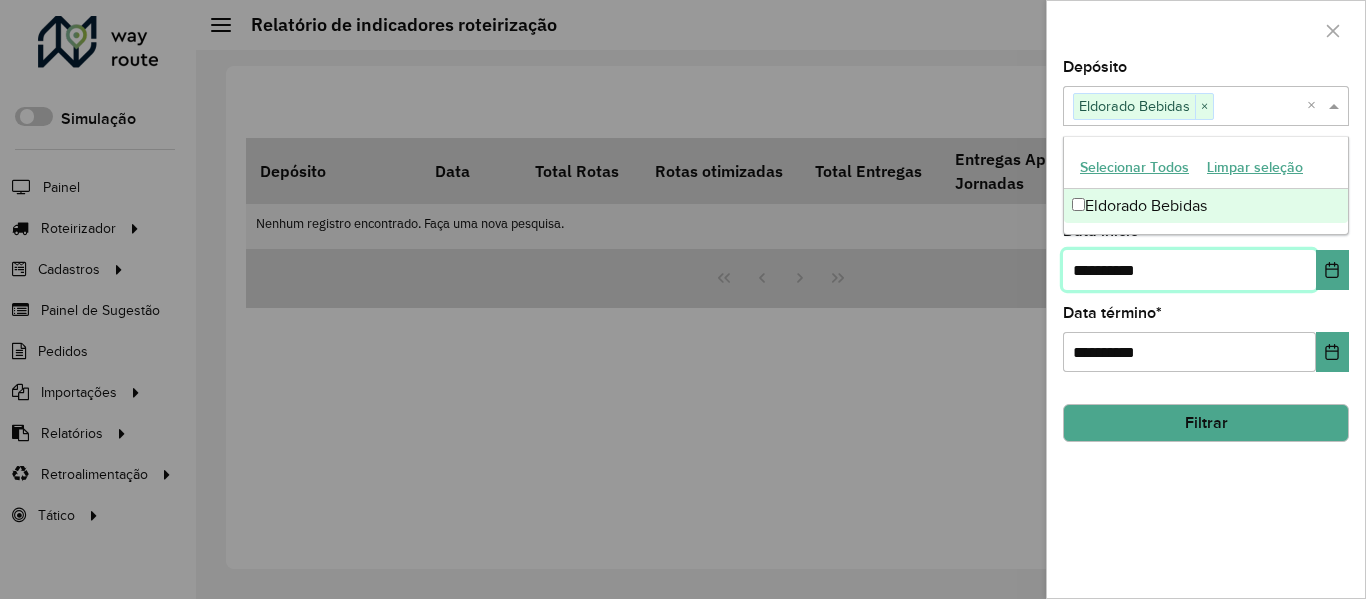 click on "**********" at bounding box center [1189, 270] 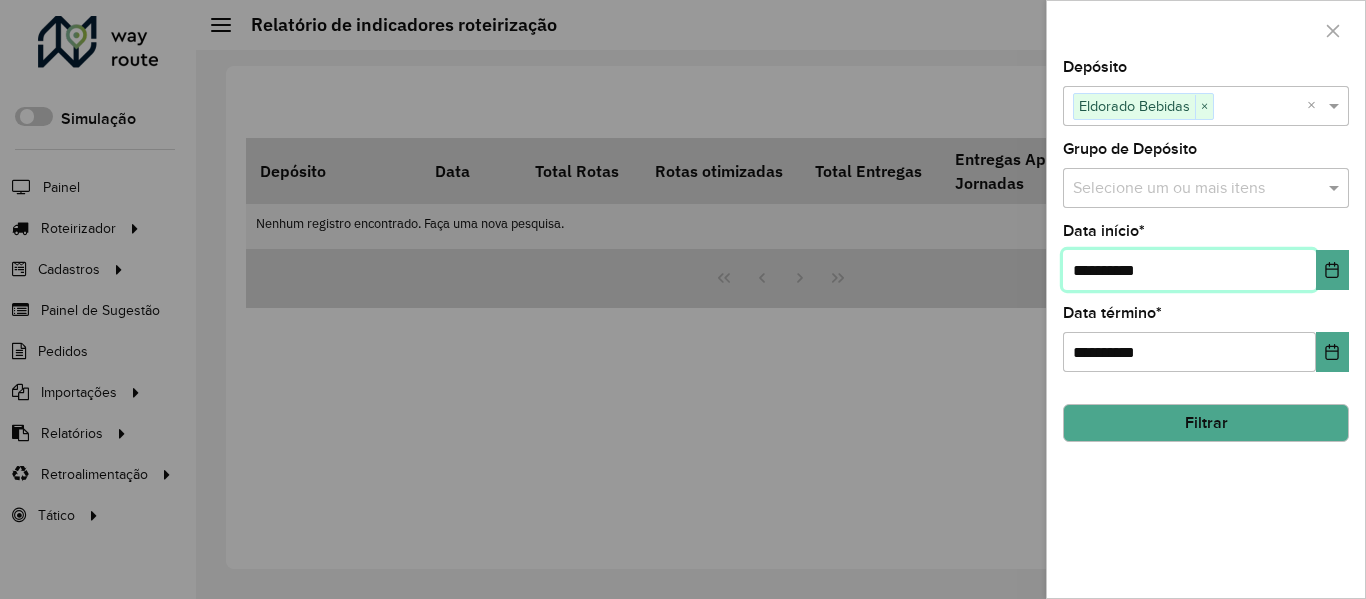 drag, startPoint x: 1165, startPoint y: 271, endPoint x: 1010, endPoint y: 284, distance: 155.5442 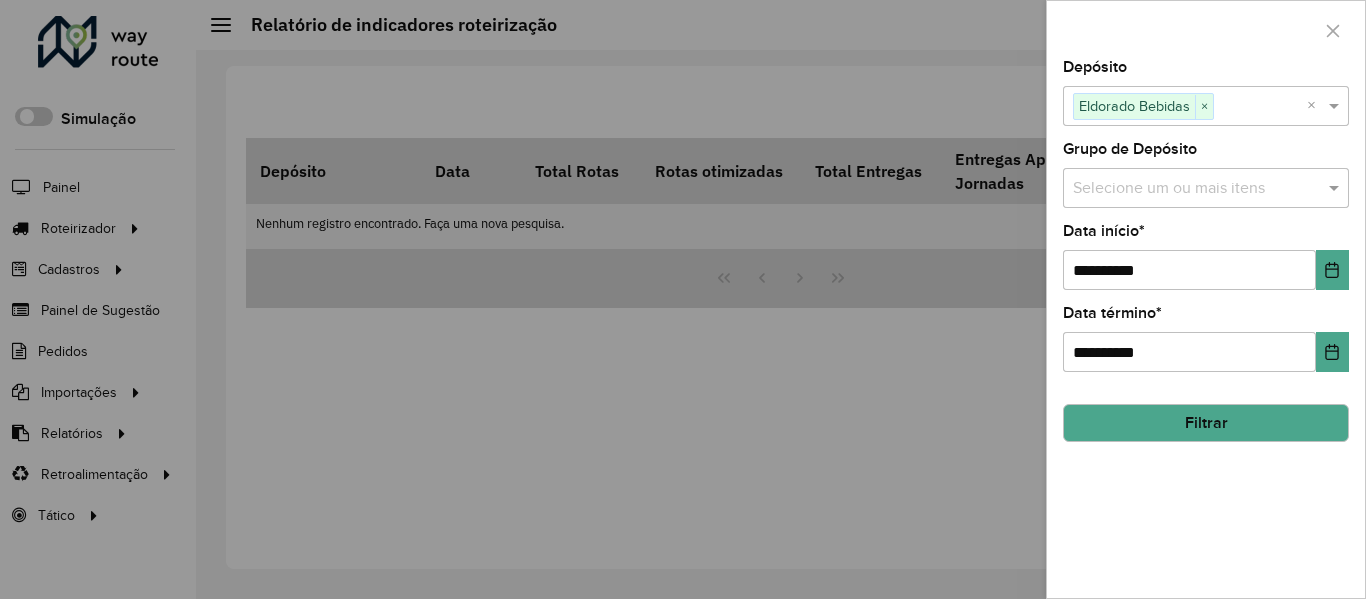 click at bounding box center (683, 299) 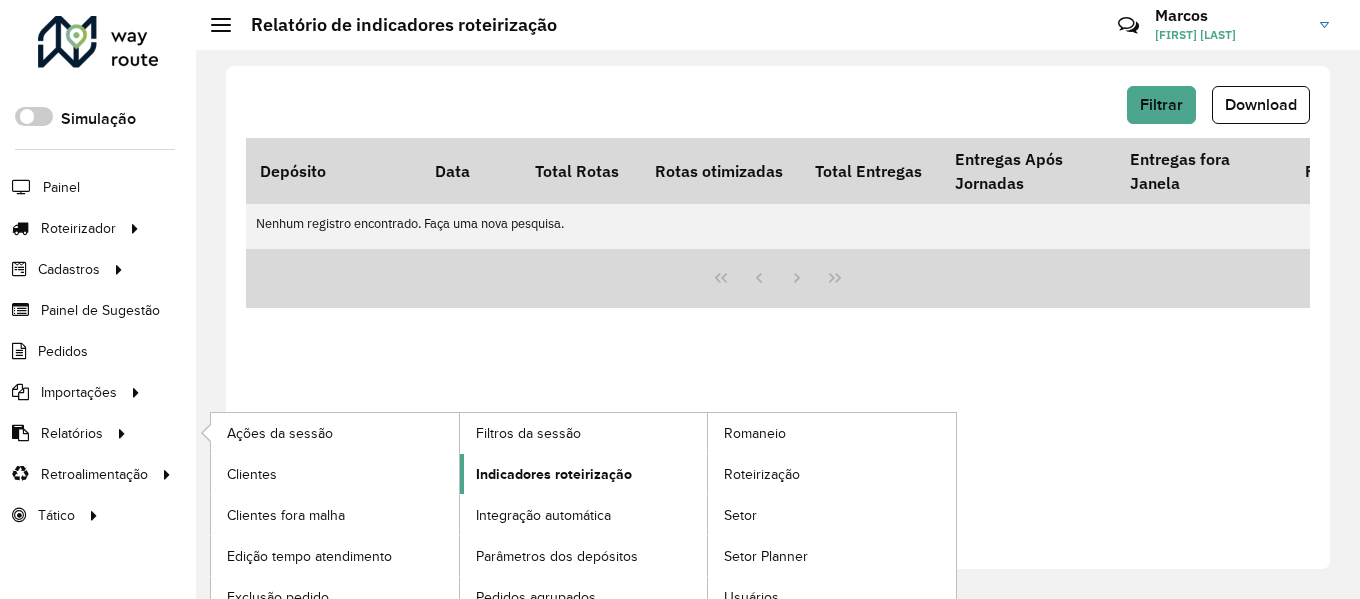 click on "Indicadores roteirização" 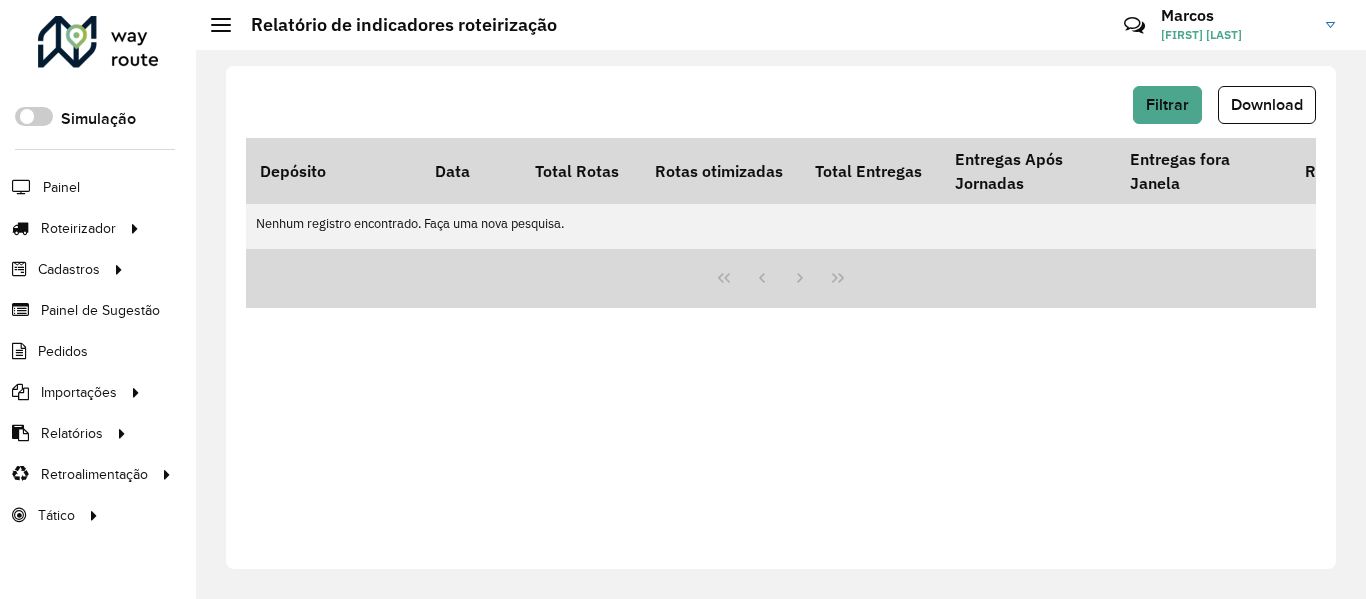 click on "[FIRST] [LAST]" 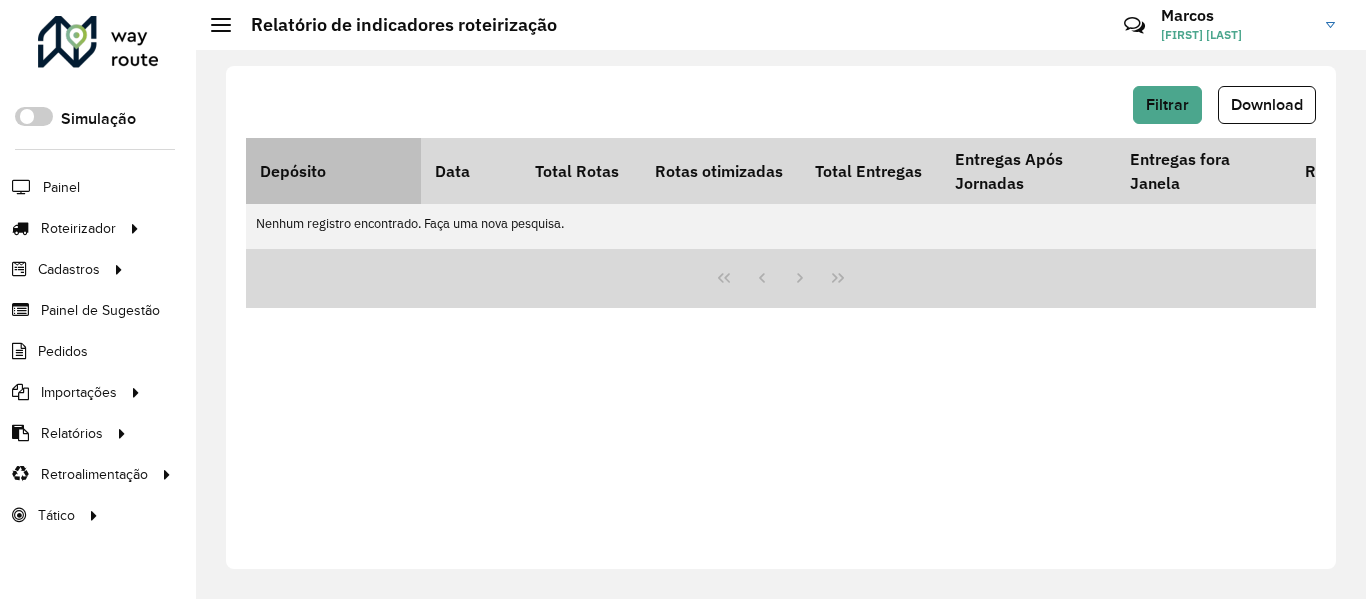 drag, startPoint x: 1365, startPoint y: 100, endPoint x: 383, endPoint y: 164, distance: 984.0833 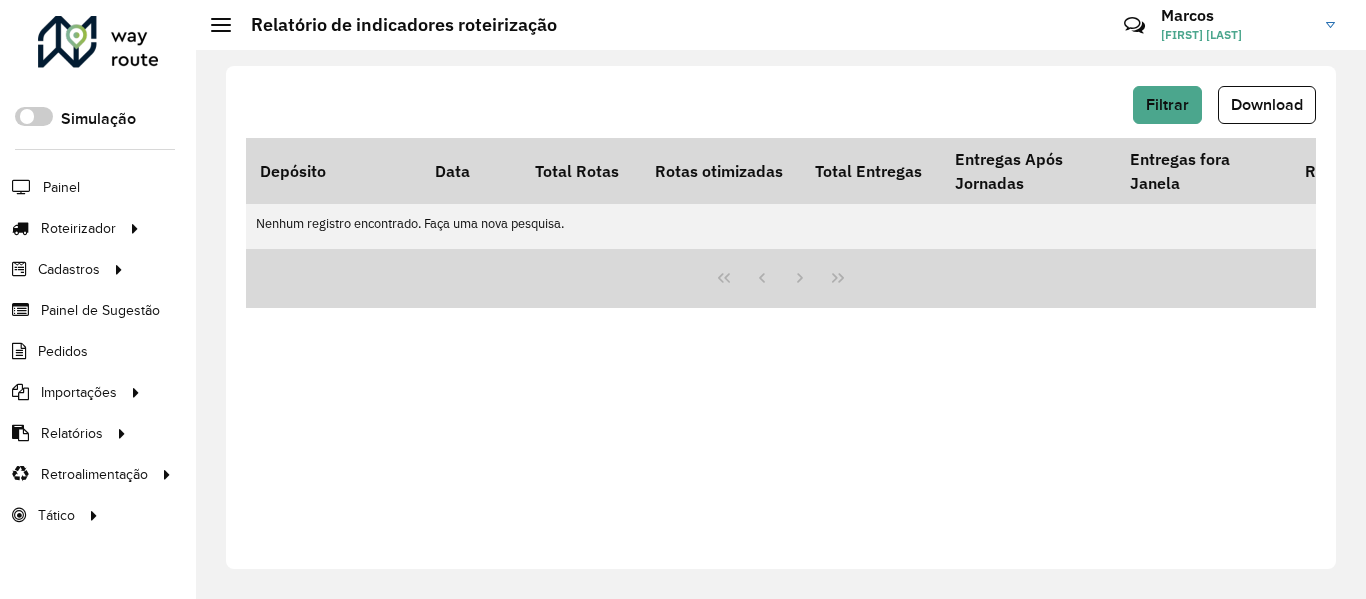 click on "Filtrar   Download   Depósito  Data  Total Rotas   Rotas otimizadas   Total Entregas   Entregas Após Jornadas   Entregas fora Janela  Recargas  Distância Total   Rotas Excesso Peso   Rotas Excesso Capacidade   Rotas Estouro Jornada   Rotas Improdutivas   Meta Ocupação (Capacidade)   Média Ocupação (Capacidade)   Média ocupação Mês (Capacidade)   Meta Ocupação (Peso)   Média Ocupação (Peso)   Média Ocupação Mês(Peso)   Meta Ocupação (Frota)   Média Ocupação (Frota)   Meta Caixas/viagem   Média Caixas/viagem   Capacidade Importada   Capacidade Roteirizada   Capacidade não Roteirizada   Peso Importado   Peso Roteirizado   Peso Não Roteirizado   Km Médio/Entrega   Tempo Médio/Rota   Tempo Total Sessões   Início Primeira Roteirização   Exportação Última Roteirização   Quantidade Sessões   Tempo Líquido Sessão   Tempo Líquido / Rota   Tempo Setup   Tempo Setup / Sessão   Pedidos Roteirizados   Pedidos Não Roteirizados   Pedidos Importados" 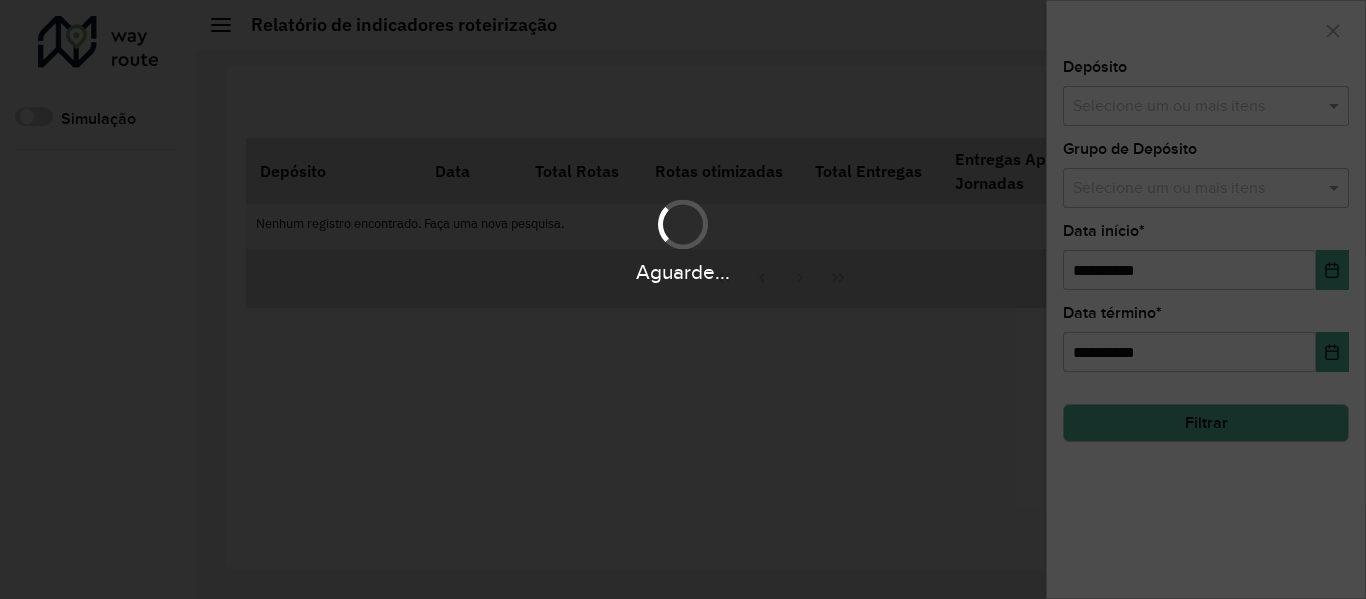 scroll, scrollTop: 0, scrollLeft: 0, axis: both 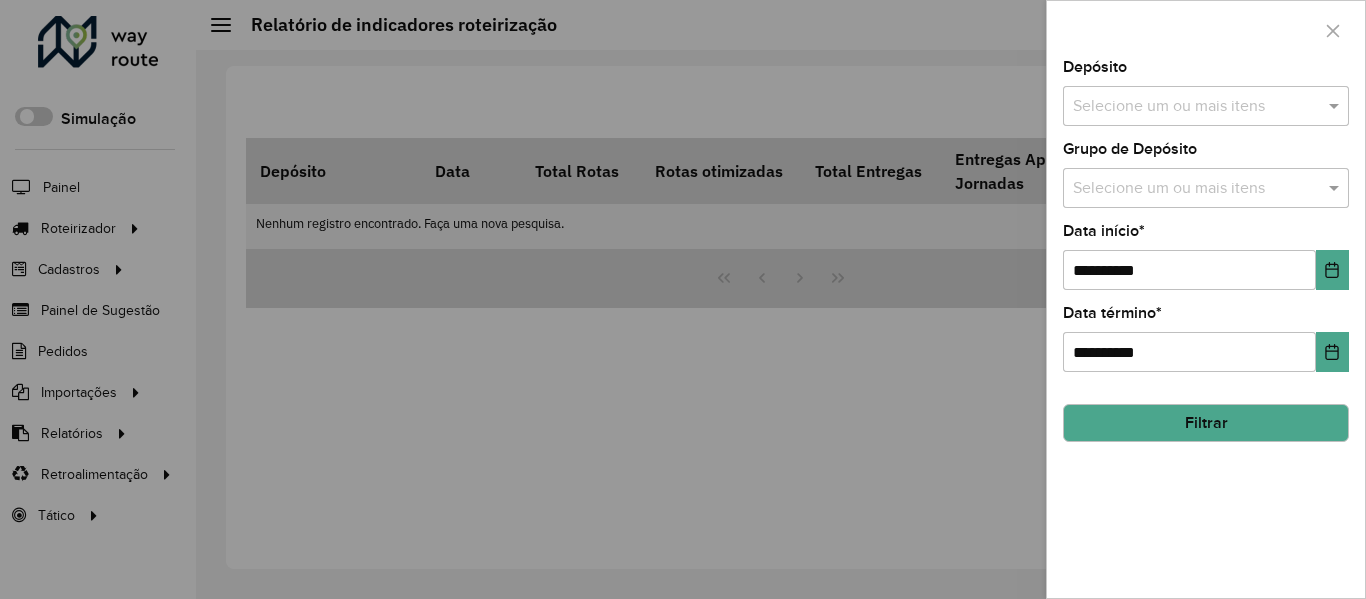 click at bounding box center (1196, 107) 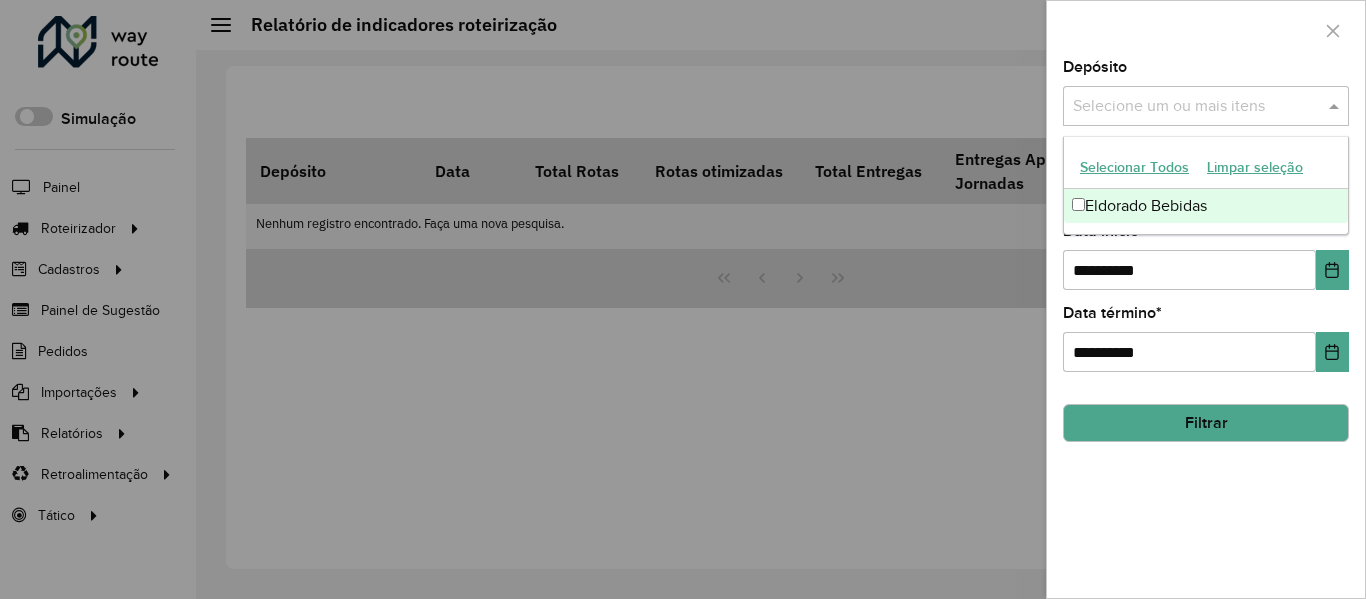 click at bounding box center (1196, 107) 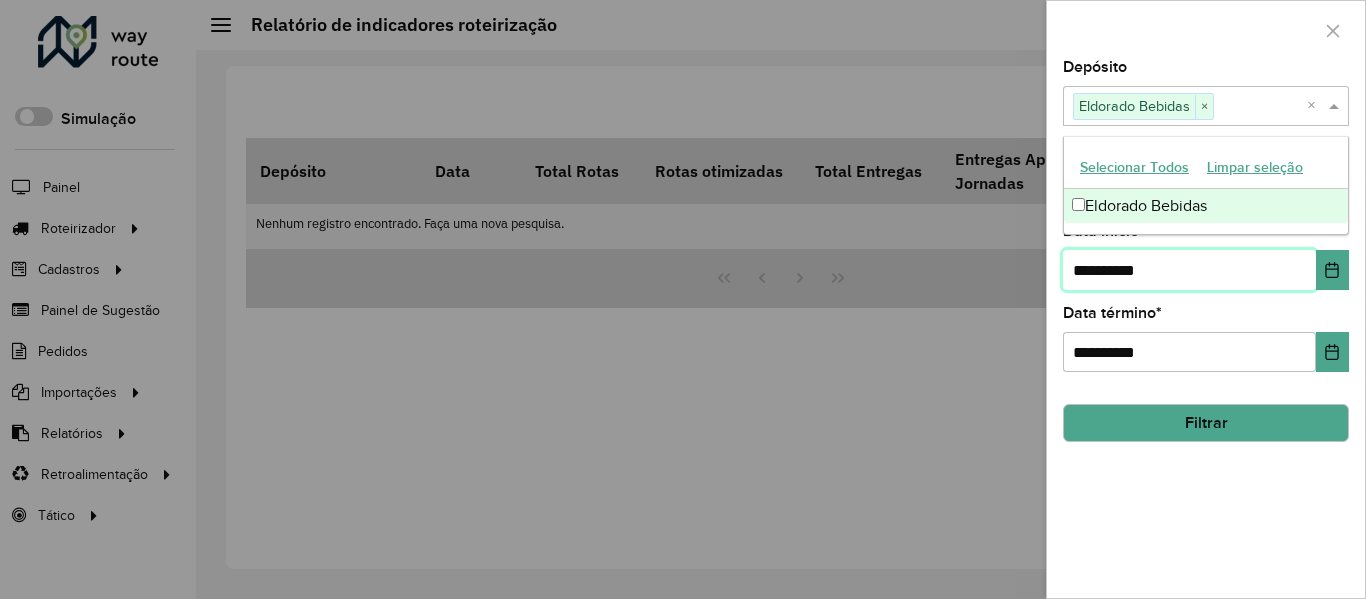 click on "**********" at bounding box center [1189, 270] 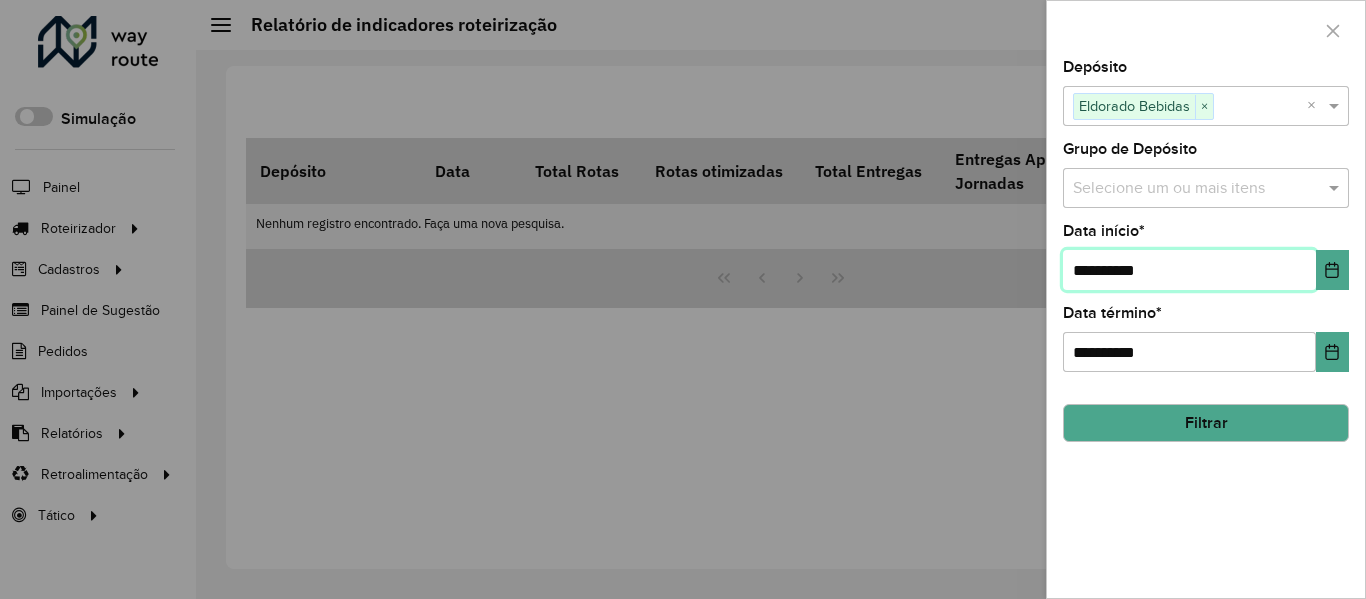 click on "**********" at bounding box center [1189, 270] 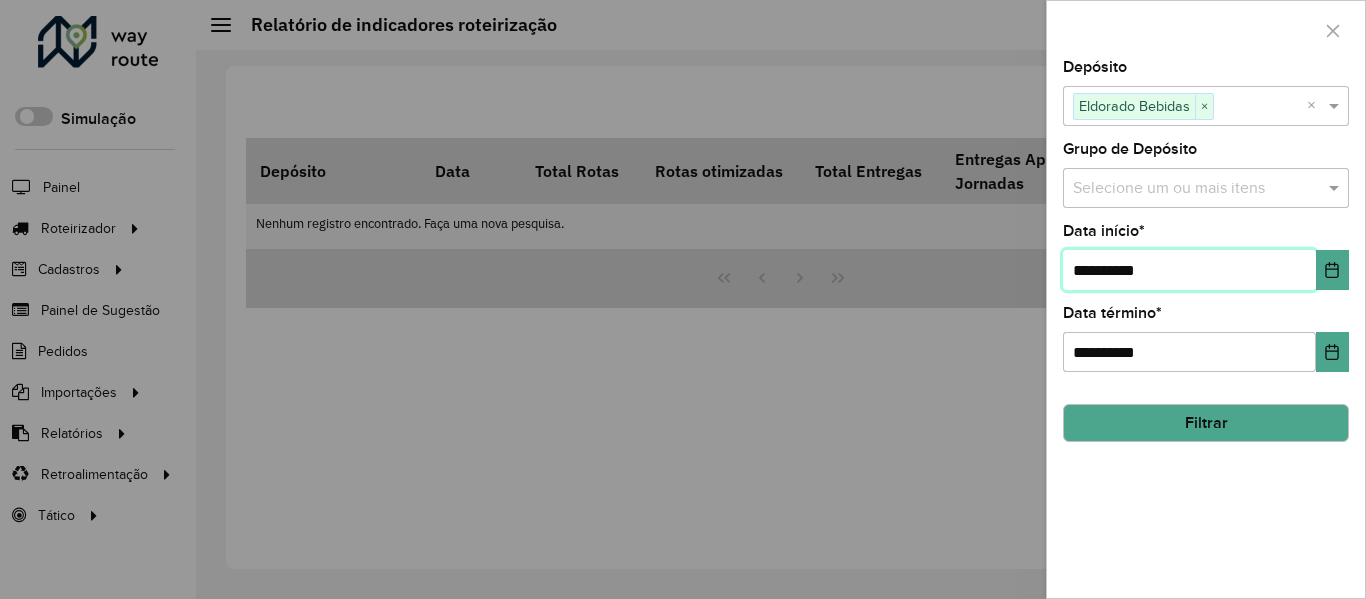 type on "**********" 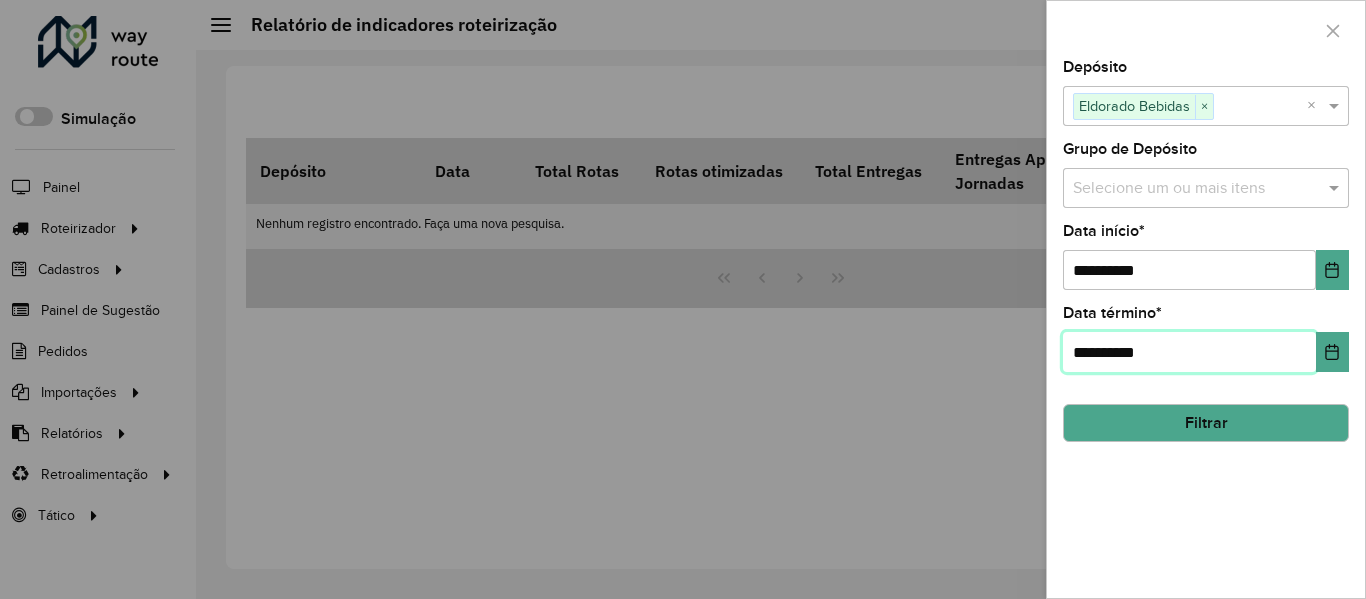 click on "**********" at bounding box center (1189, 352) 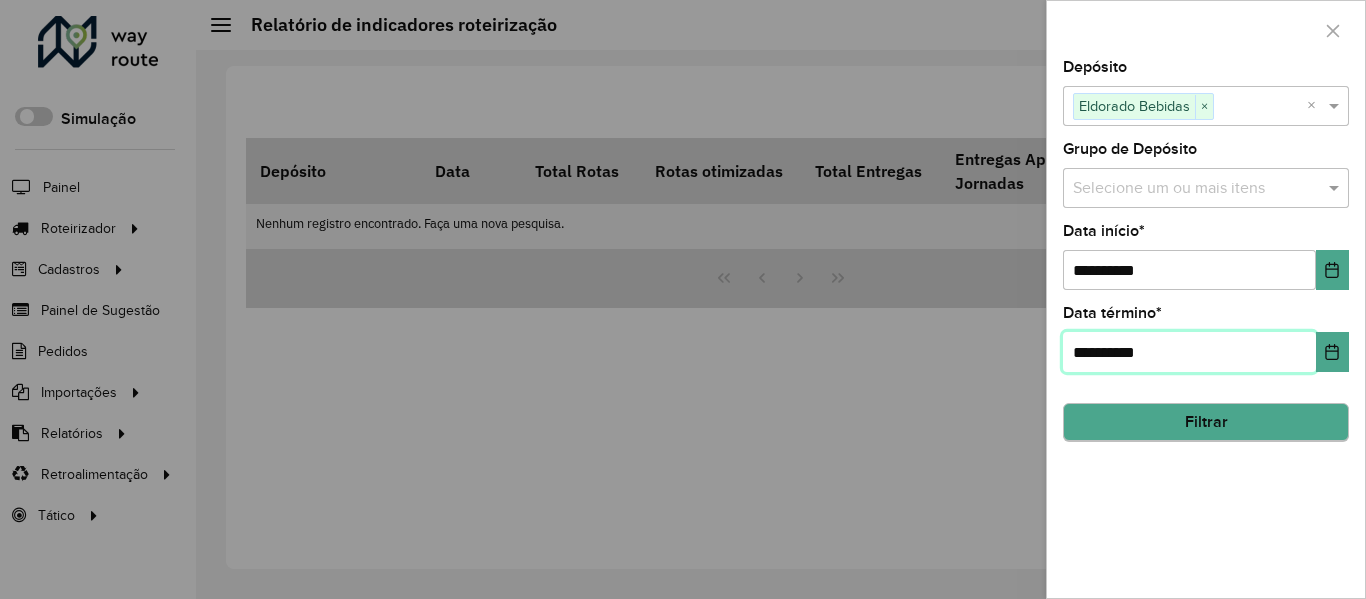 type on "**********" 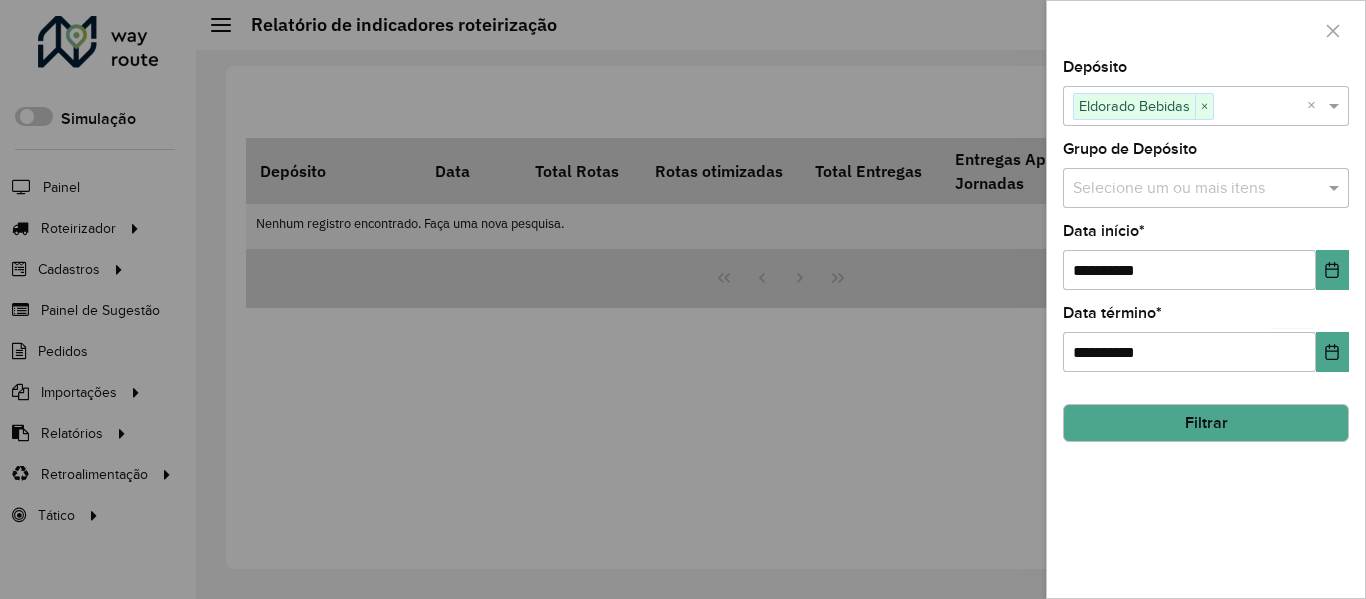 click on "Filtrar" 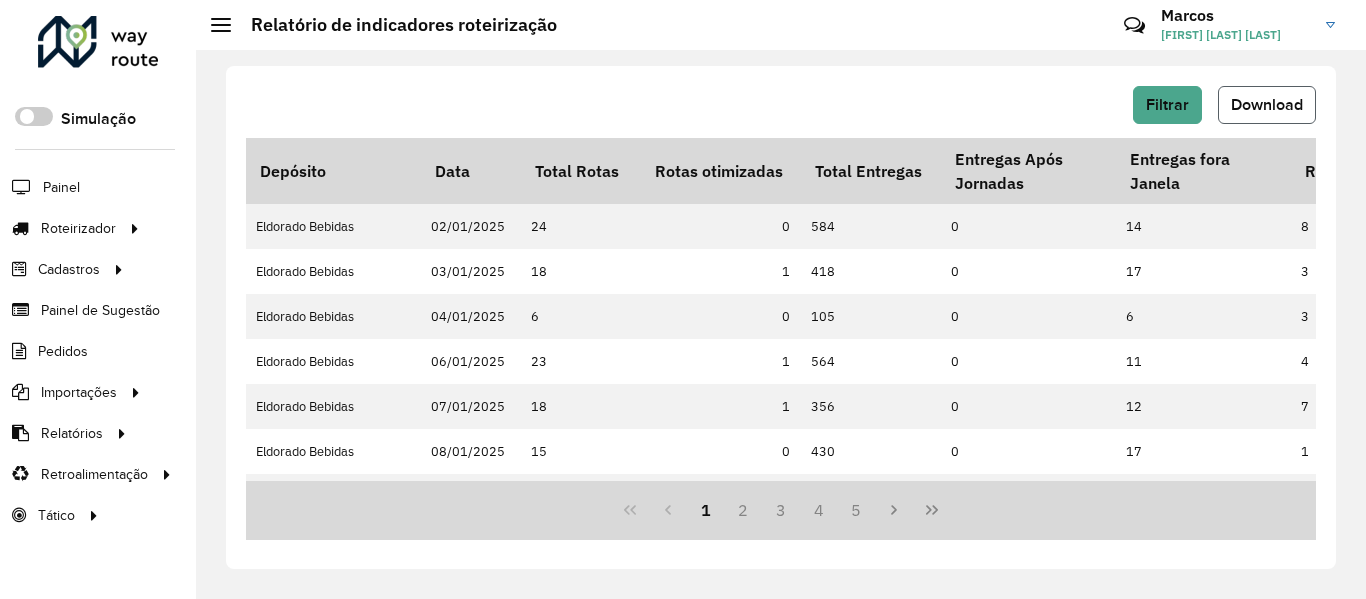 click on "Download" 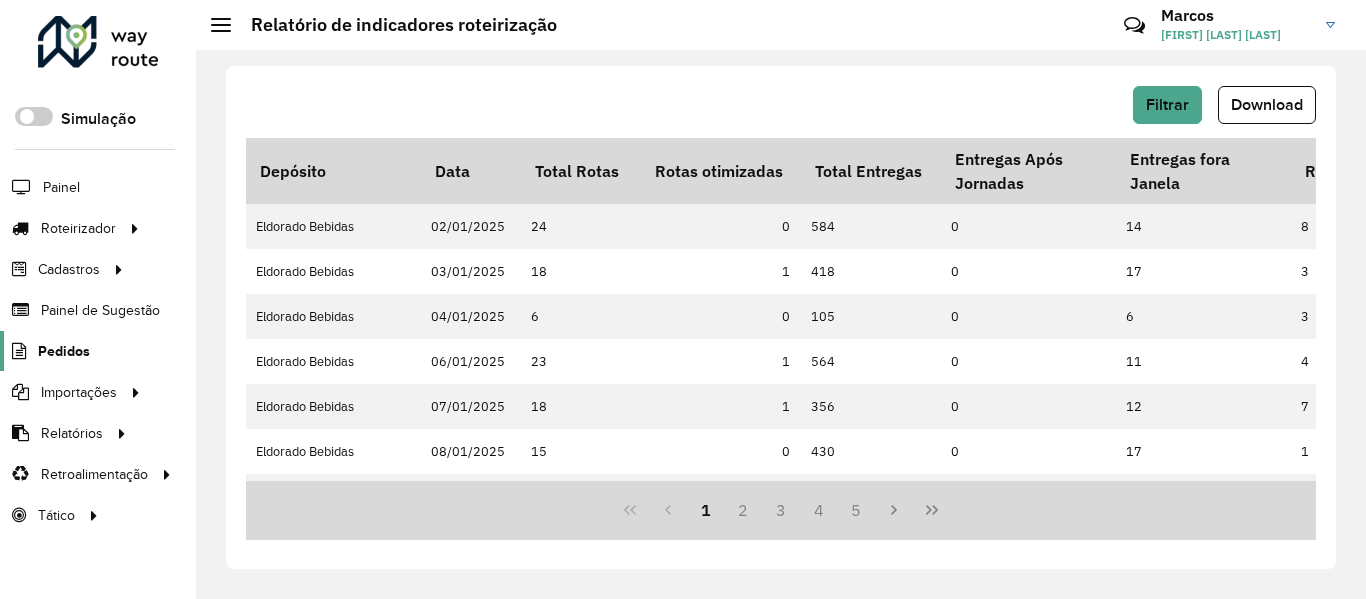 click on "Pedidos" 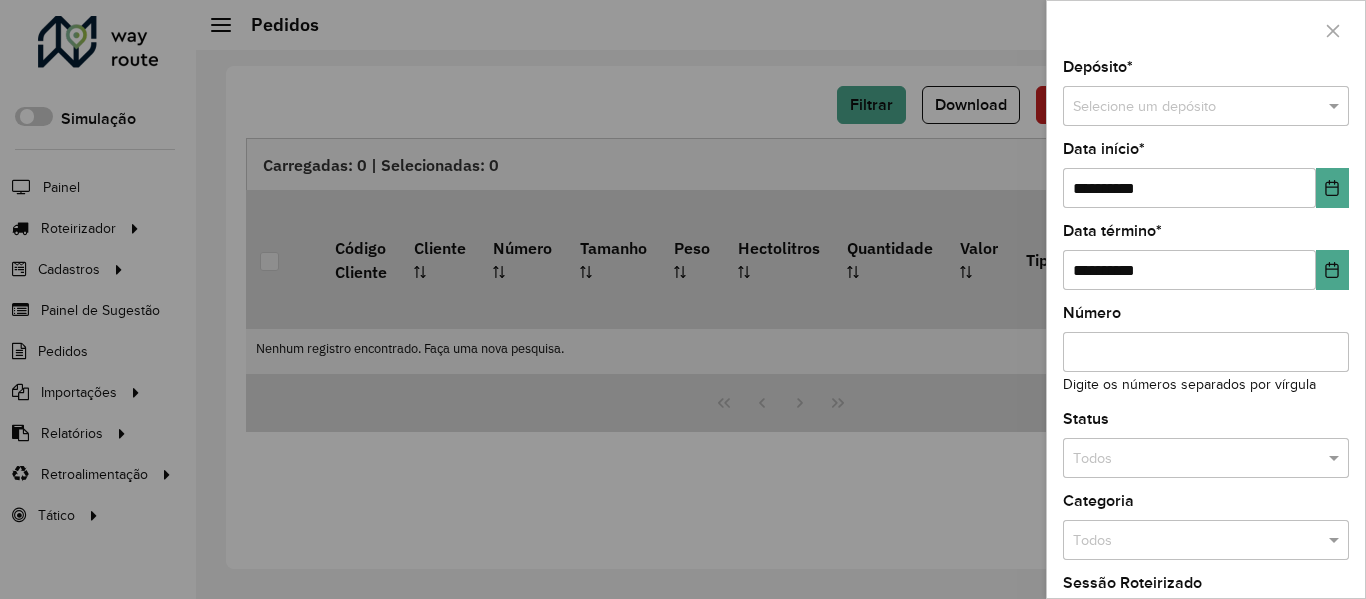 click at bounding box center (1186, 107) 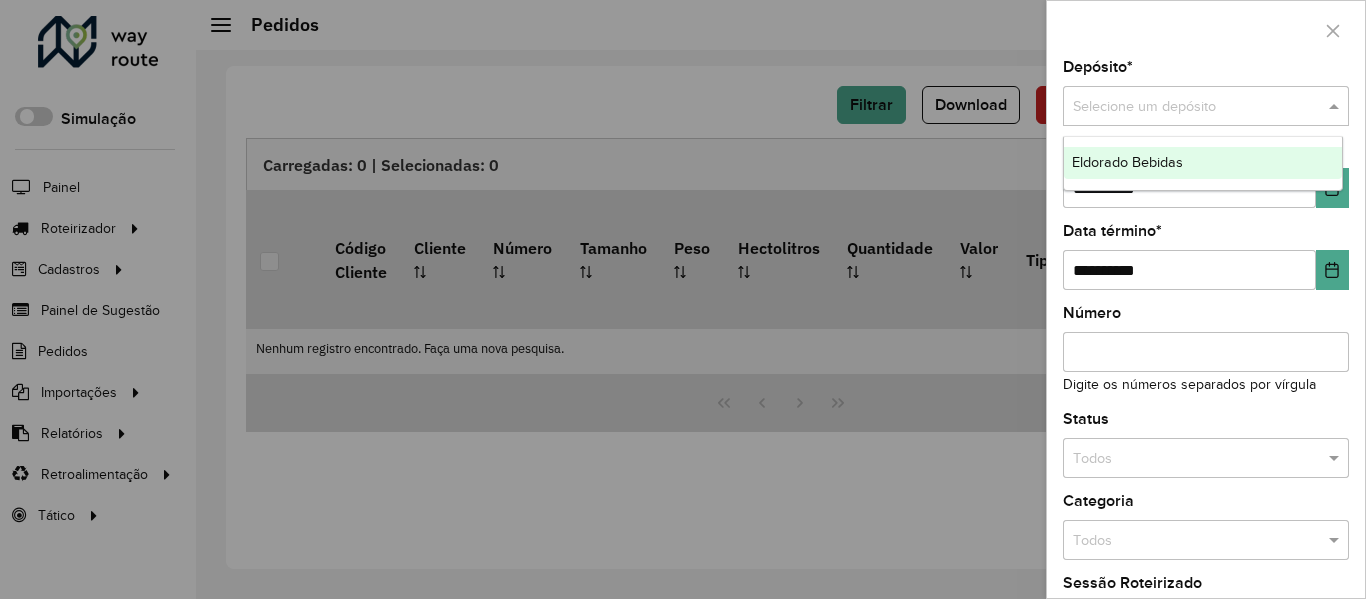 click on "Eldorado Bebidas" at bounding box center [1127, 162] 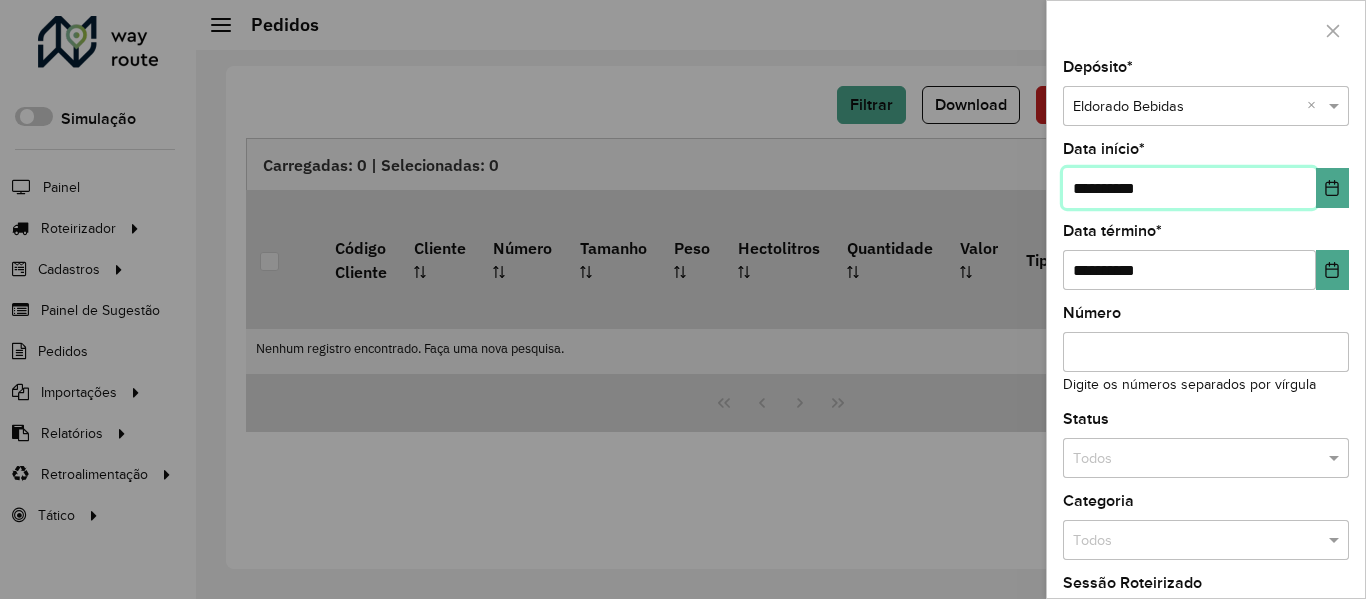 click on "**********" at bounding box center [1189, 188] 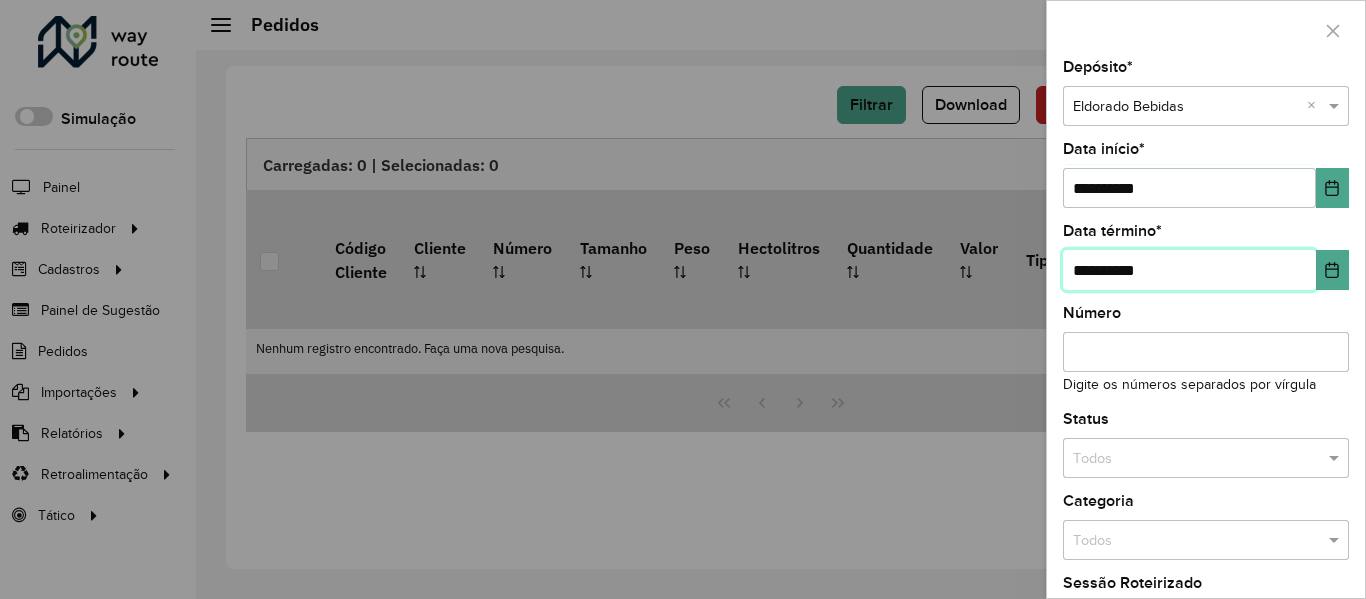 click on "**********" at bounding box center (1189, 270) 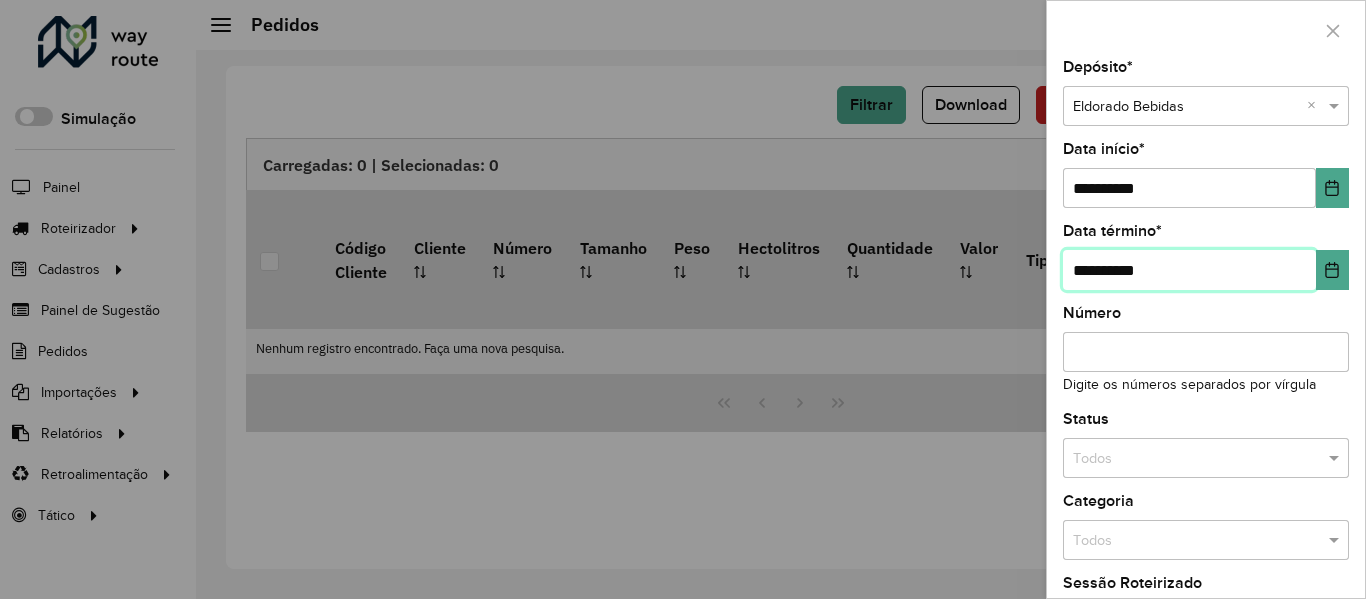 scroll, scrollTop: 243, scrollLeft: 0, axis: vertical 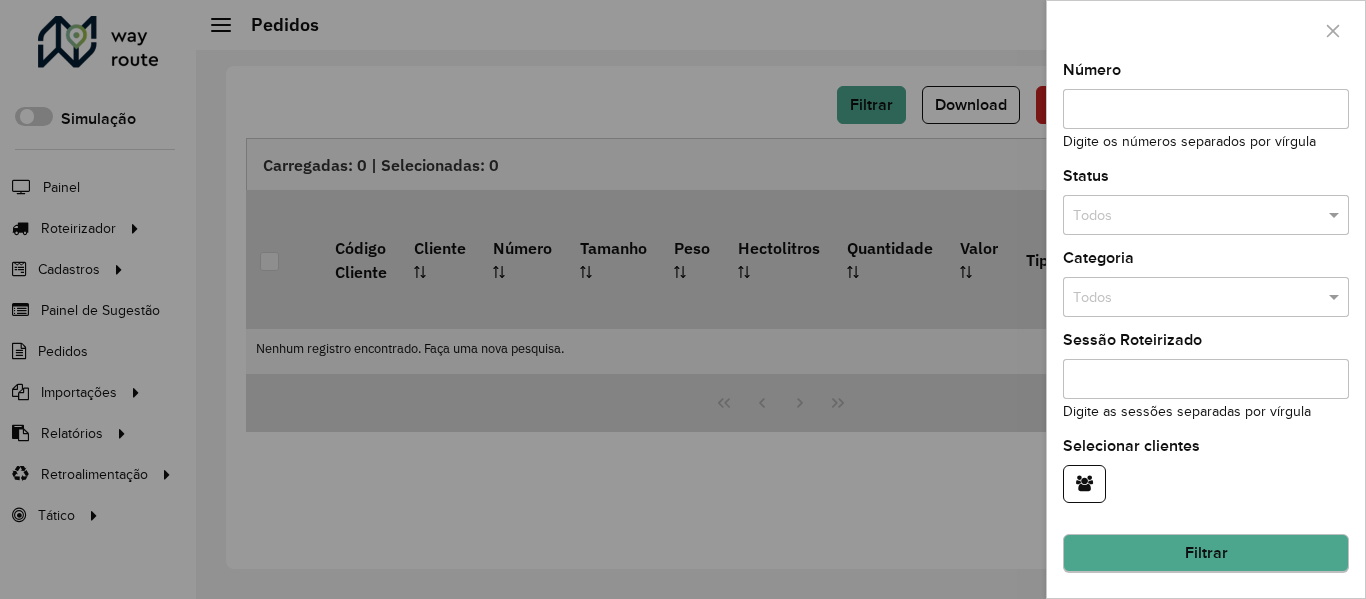 type on "**********" 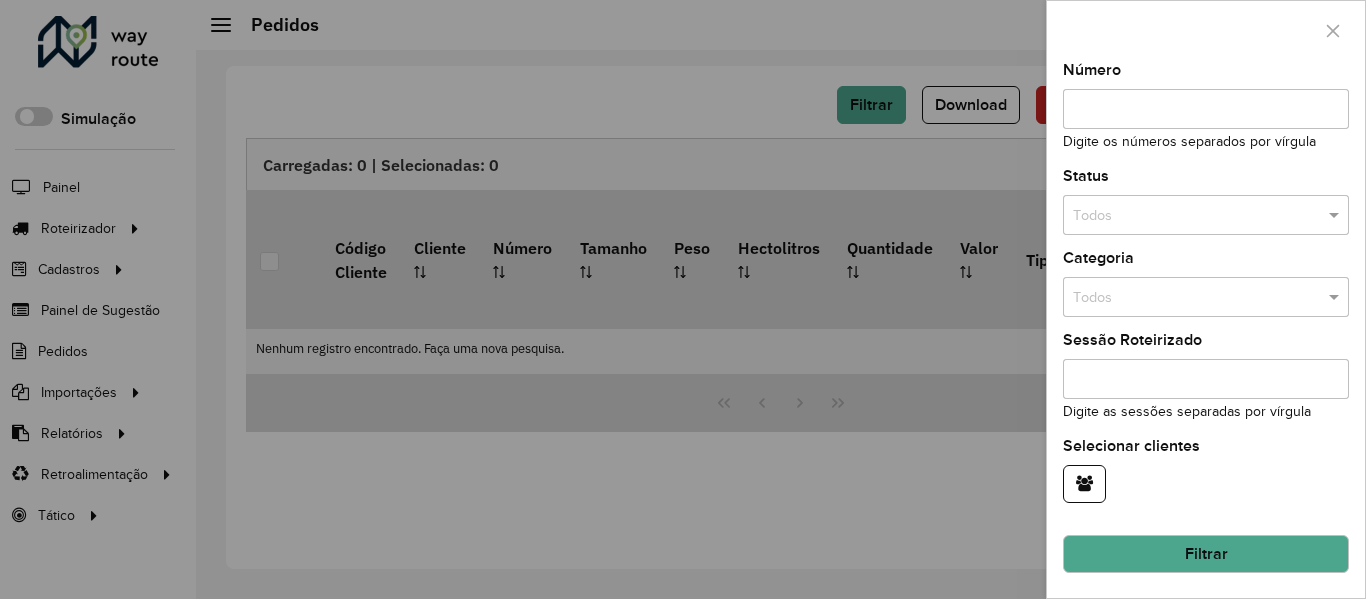 click on "Filtrar" 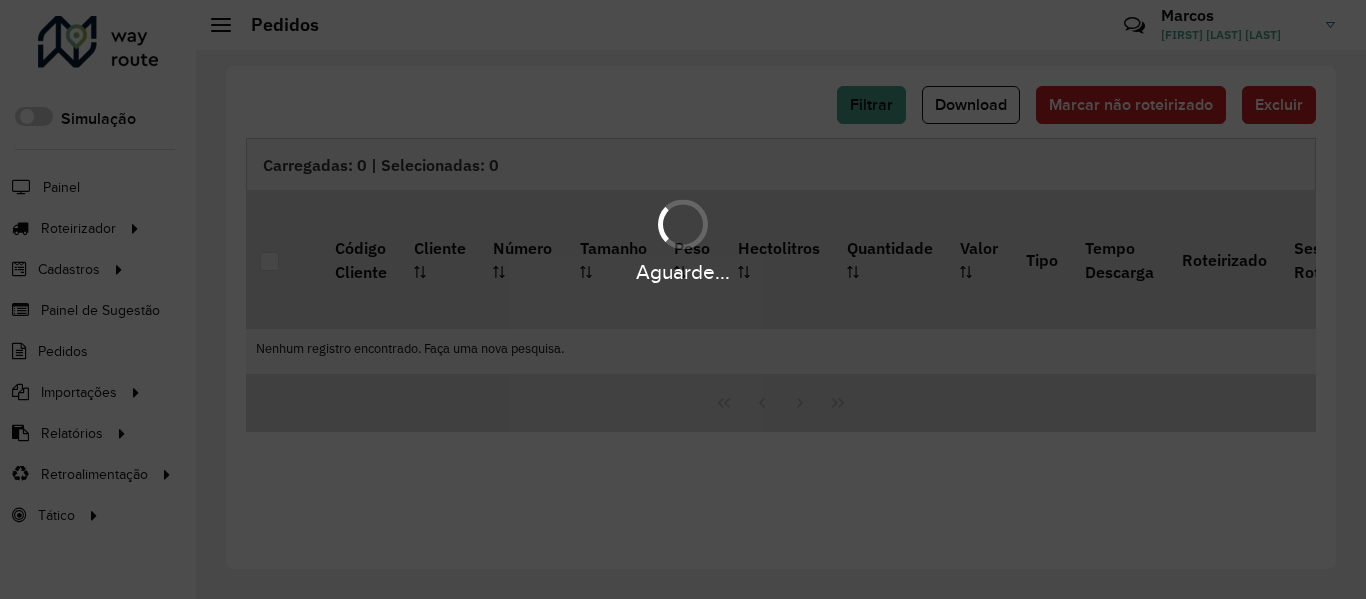 click at bounding box center (683, 224) 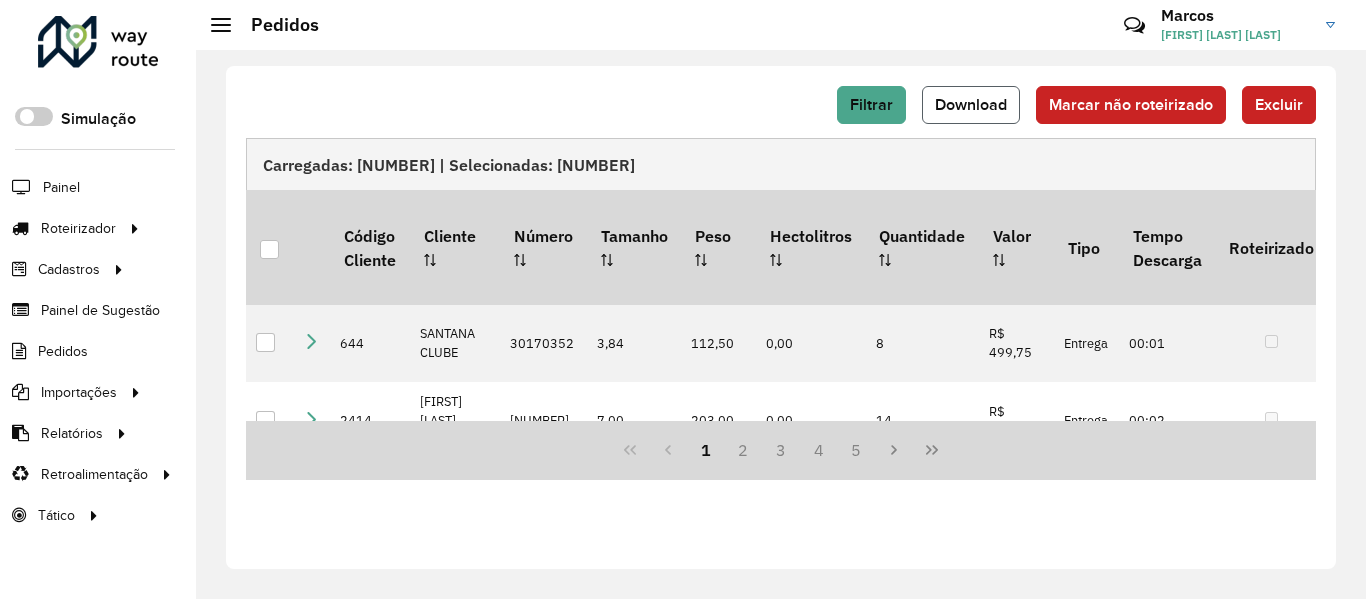 click on "Download" 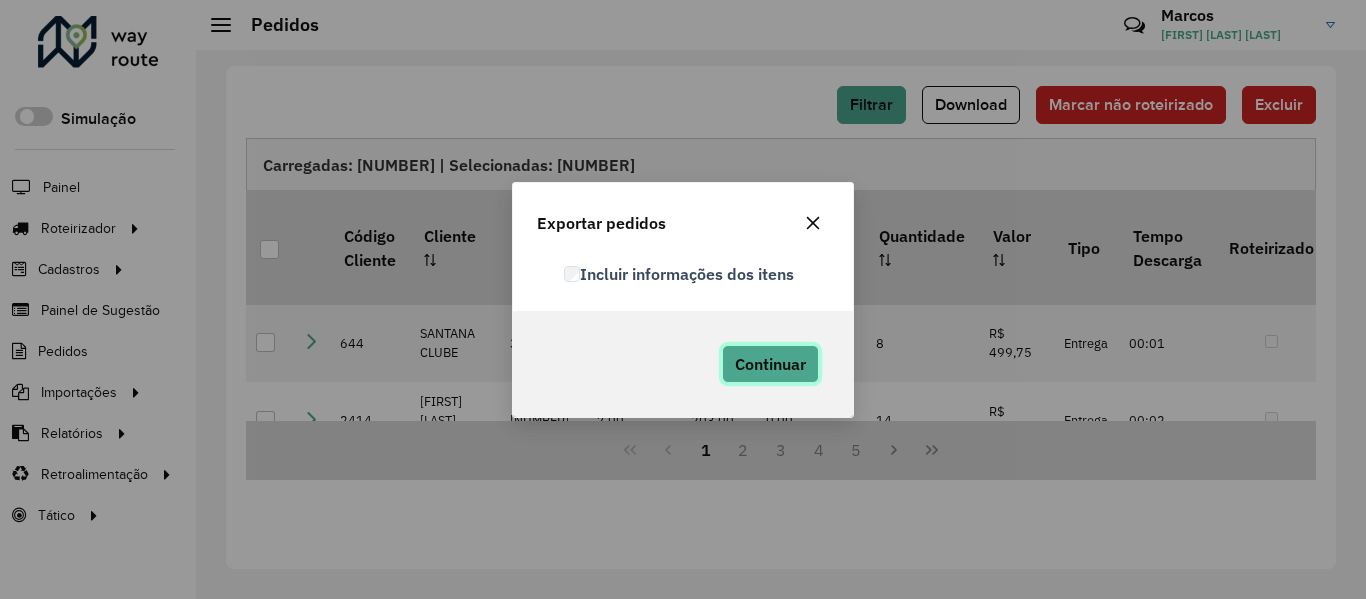 click on "Continuar" 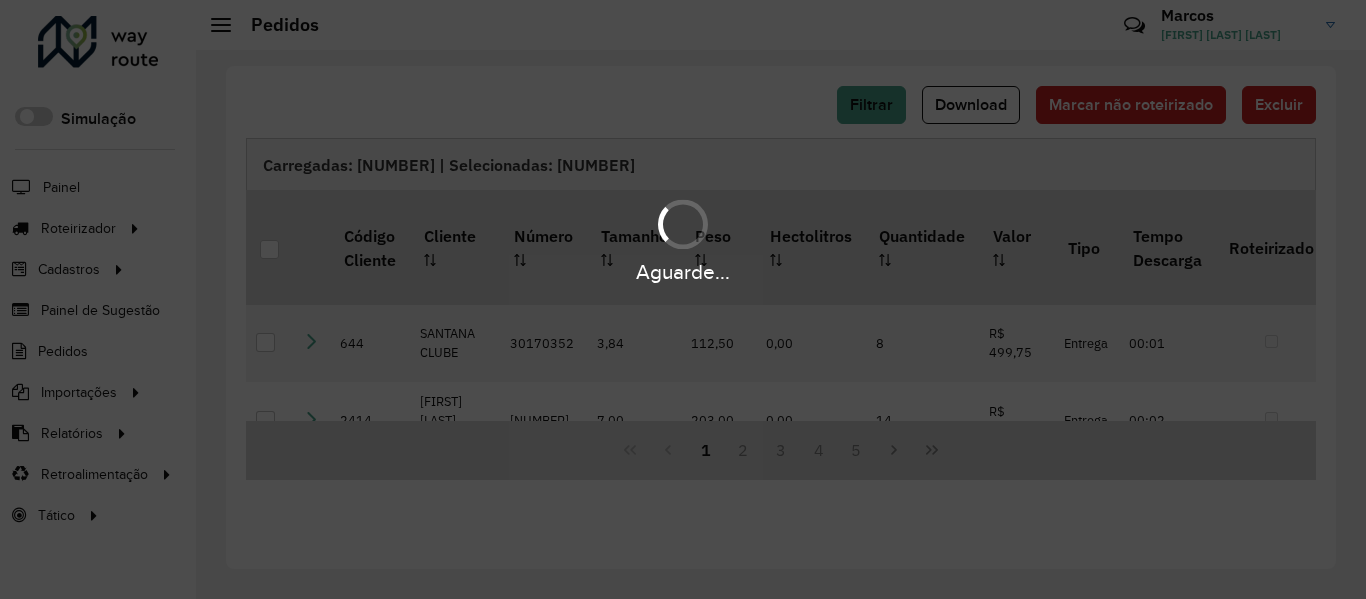 click on "Aguarde..." at bounding box center (683, 239) 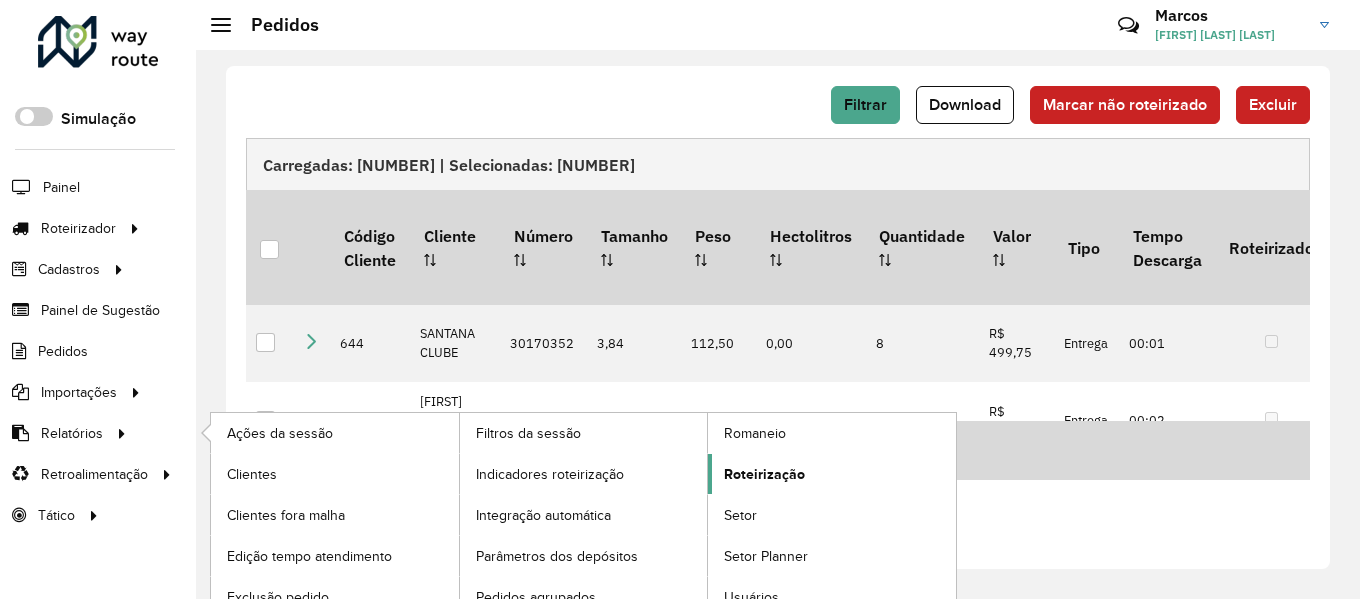 click on "Roteirização" 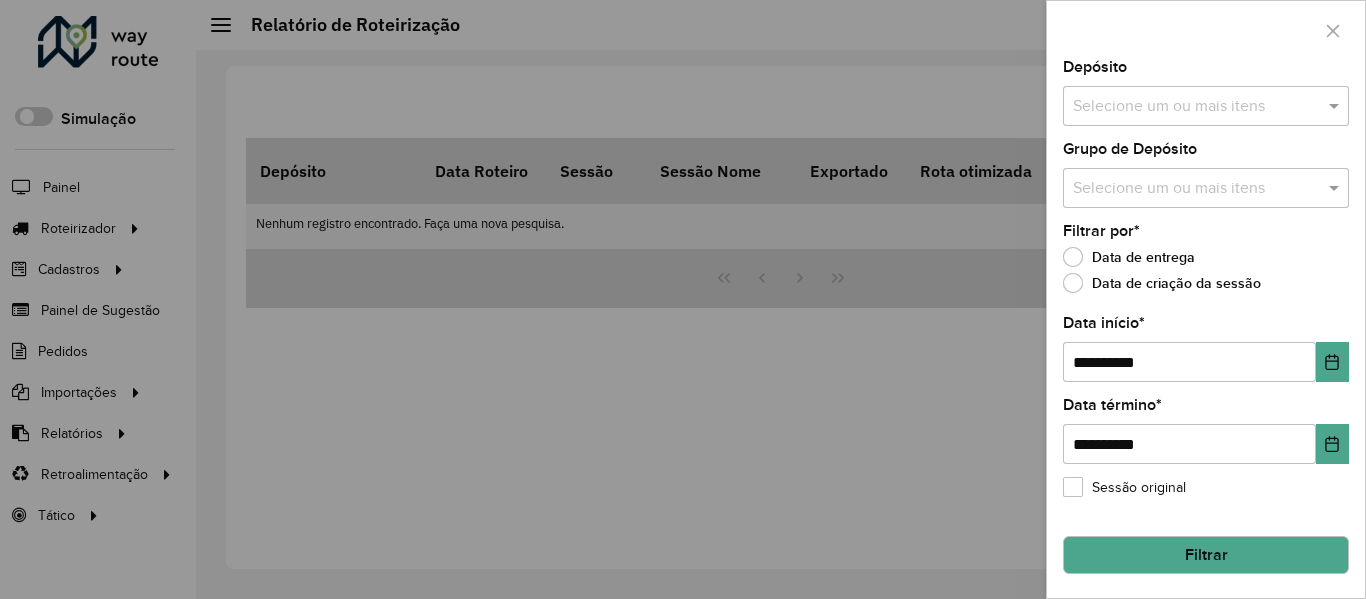 click at bounding box center (1196, 107) 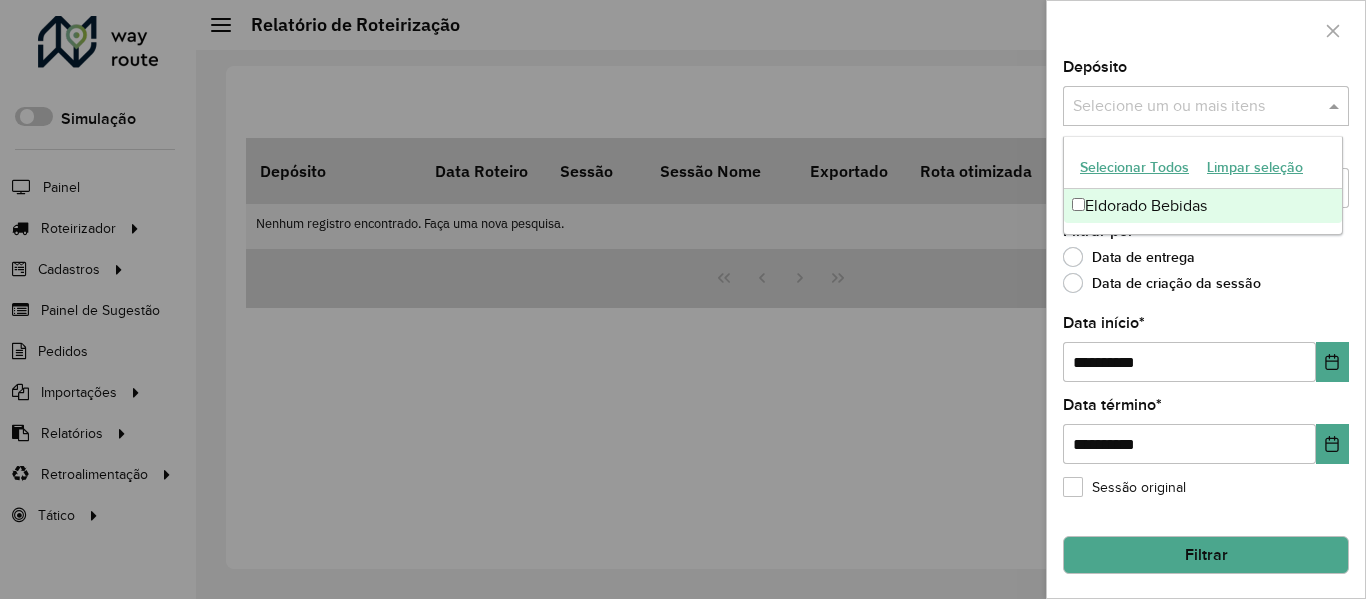 click on "Eldorado Bebidas" at bounding box center [1203, 206] 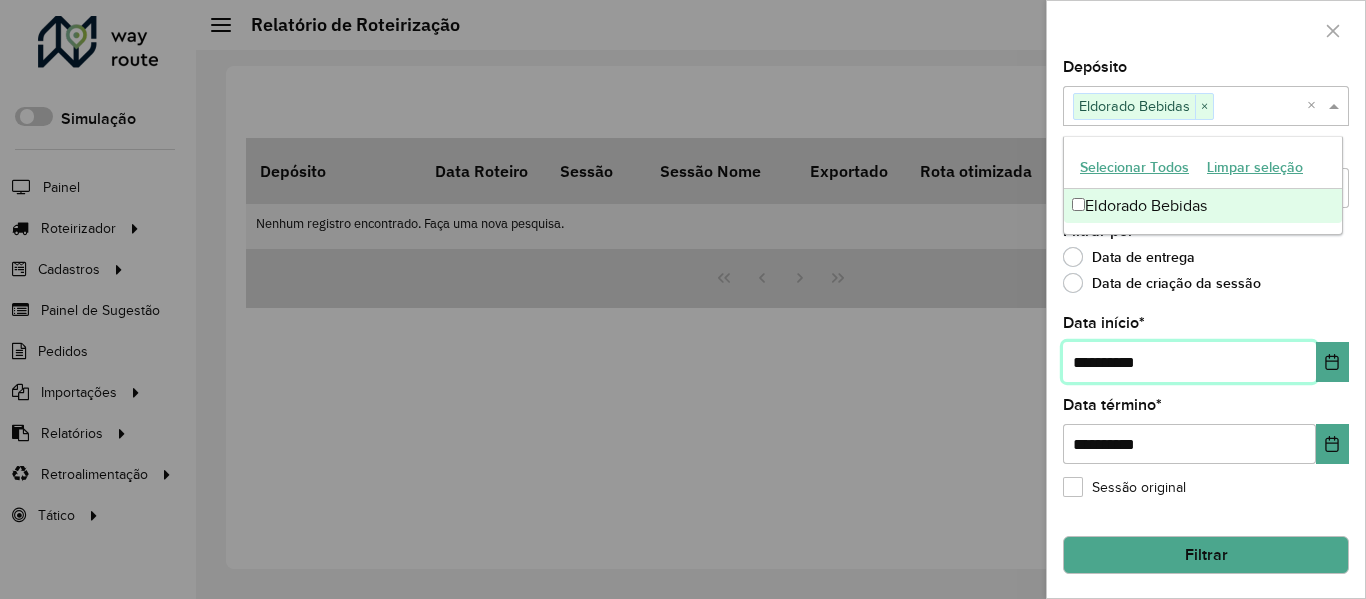 click on "**********" at bounding box center (1189, 362) 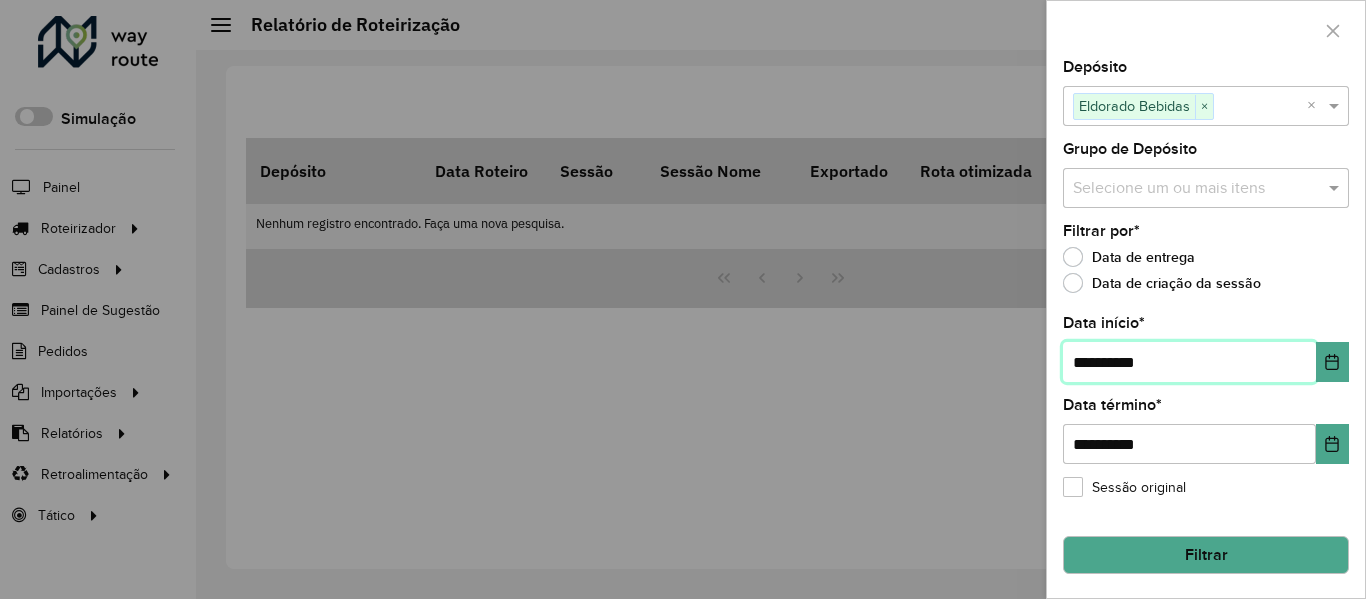 type on "**********" 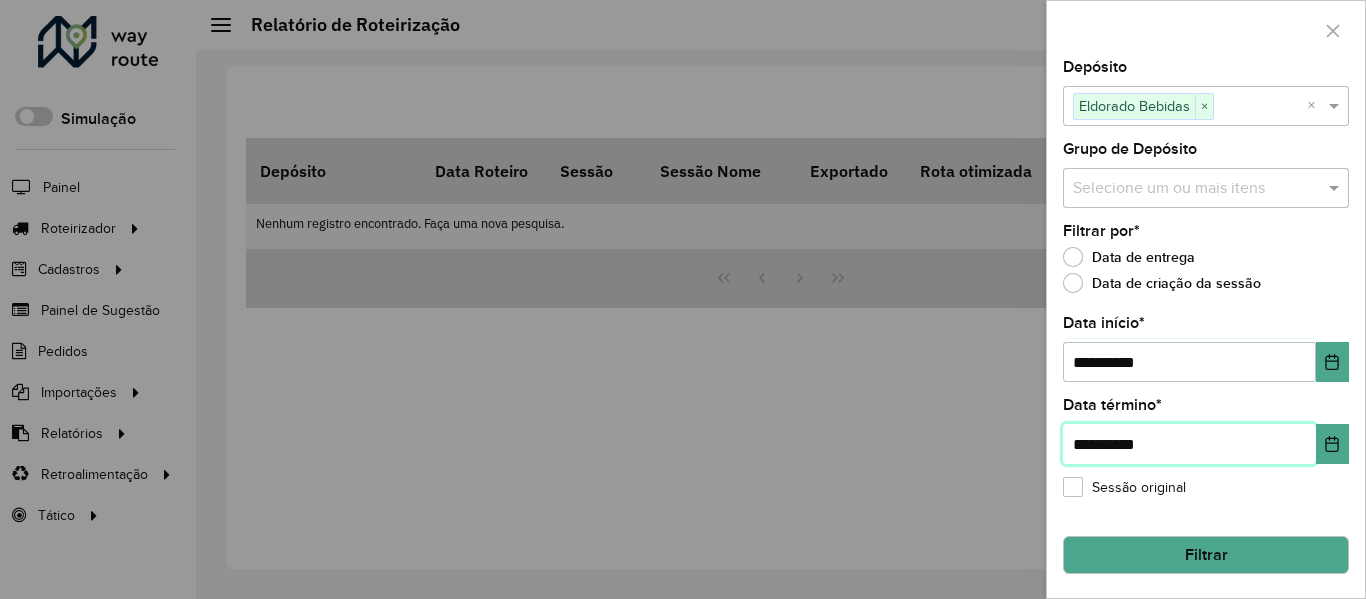 click on "**********" at bounding box center [1189, 444] 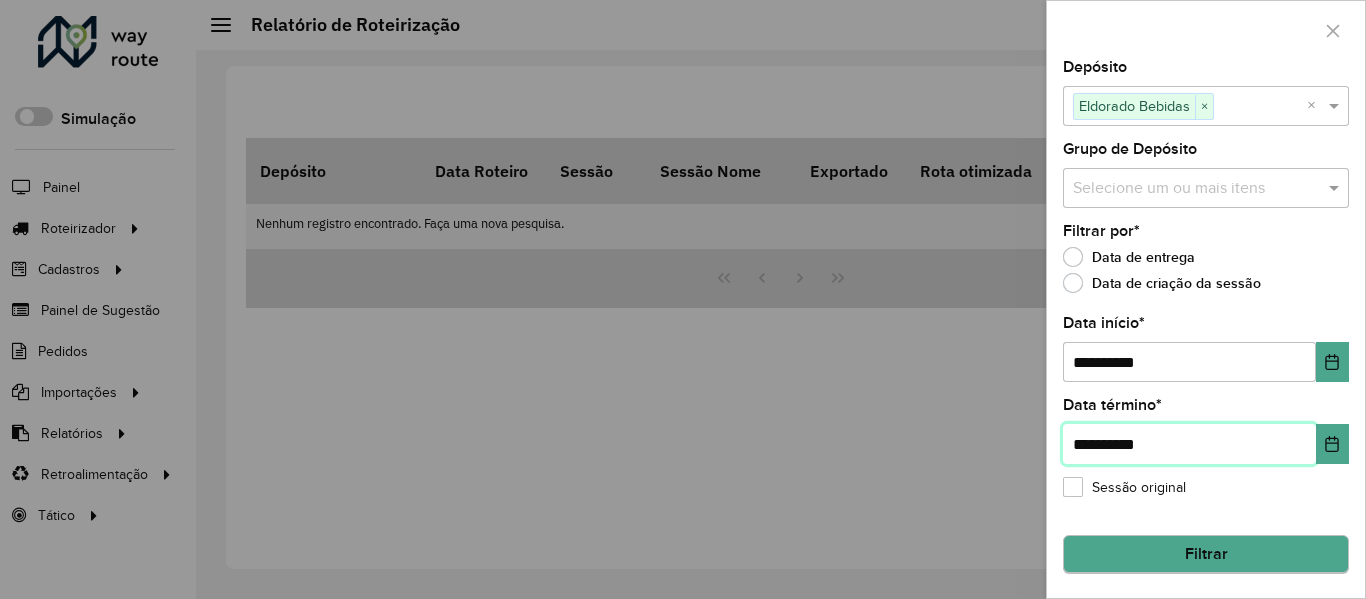 type on "**********" 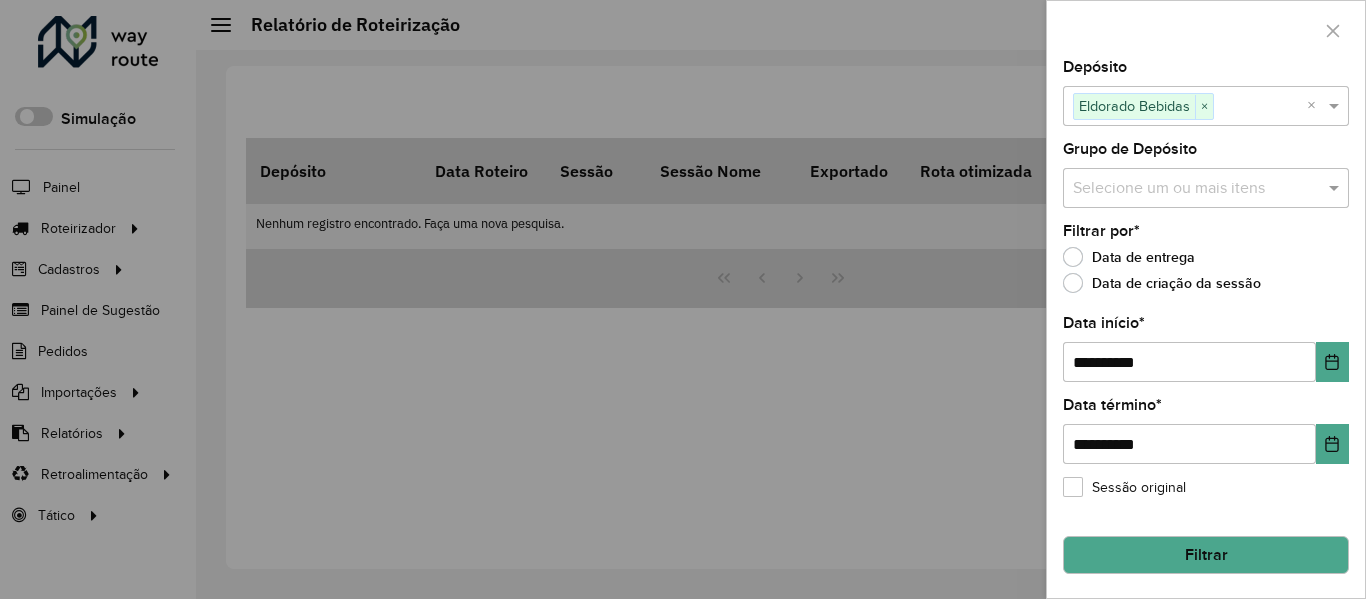 click on "Filtrar" 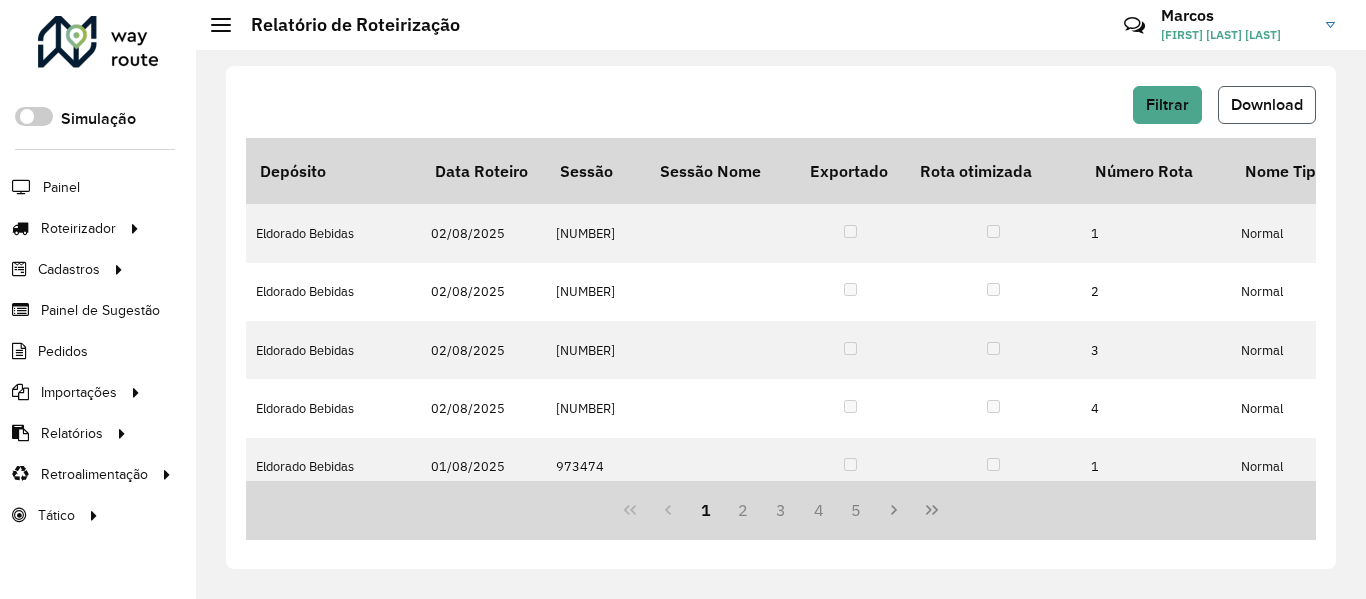 click on "Download" 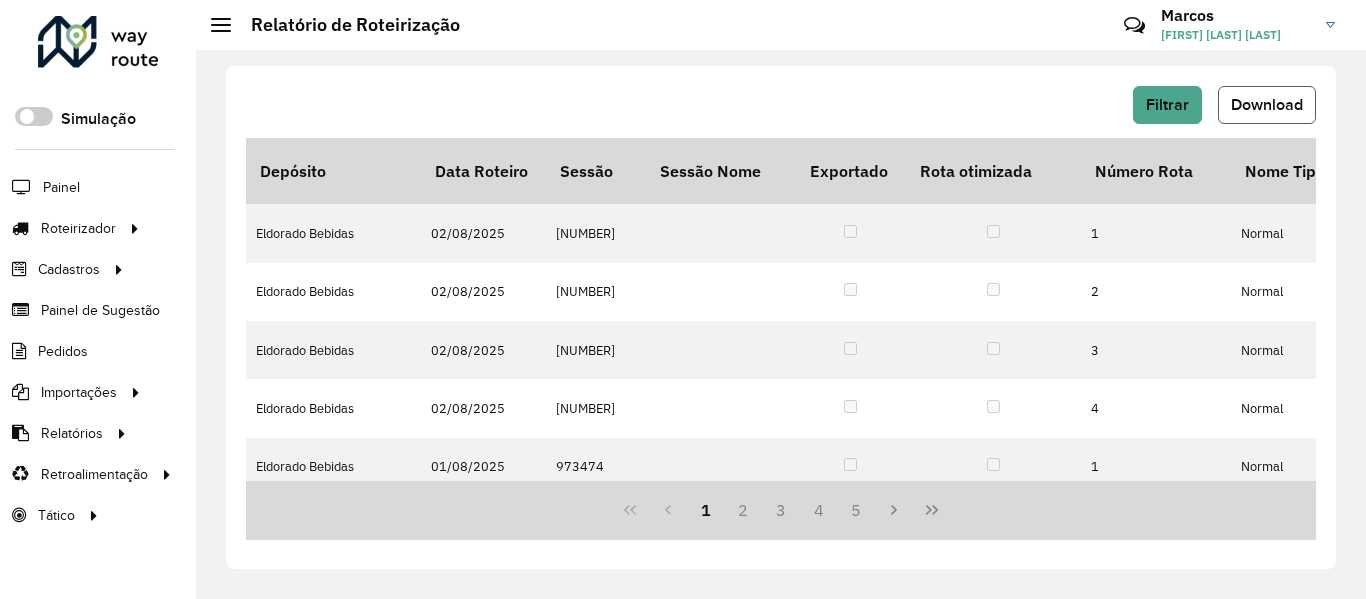 click on "Download" 